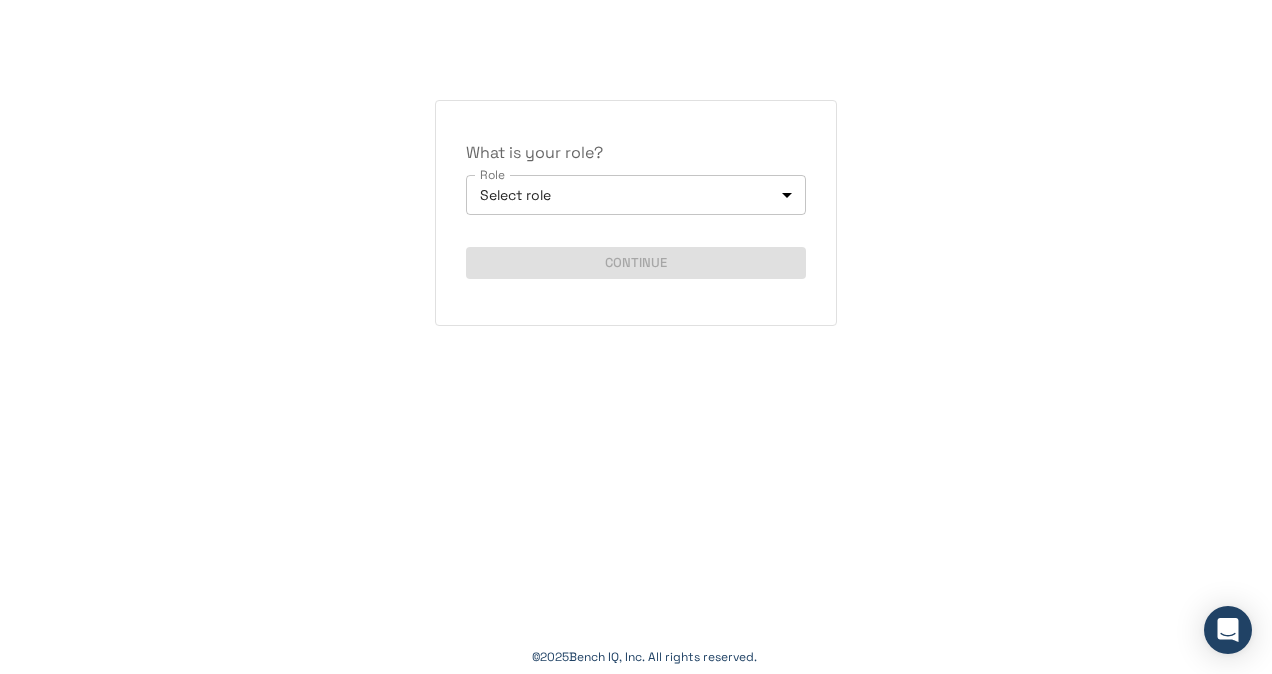 scroll, scrollTop: 0, scrollLeft: 0, axis: both 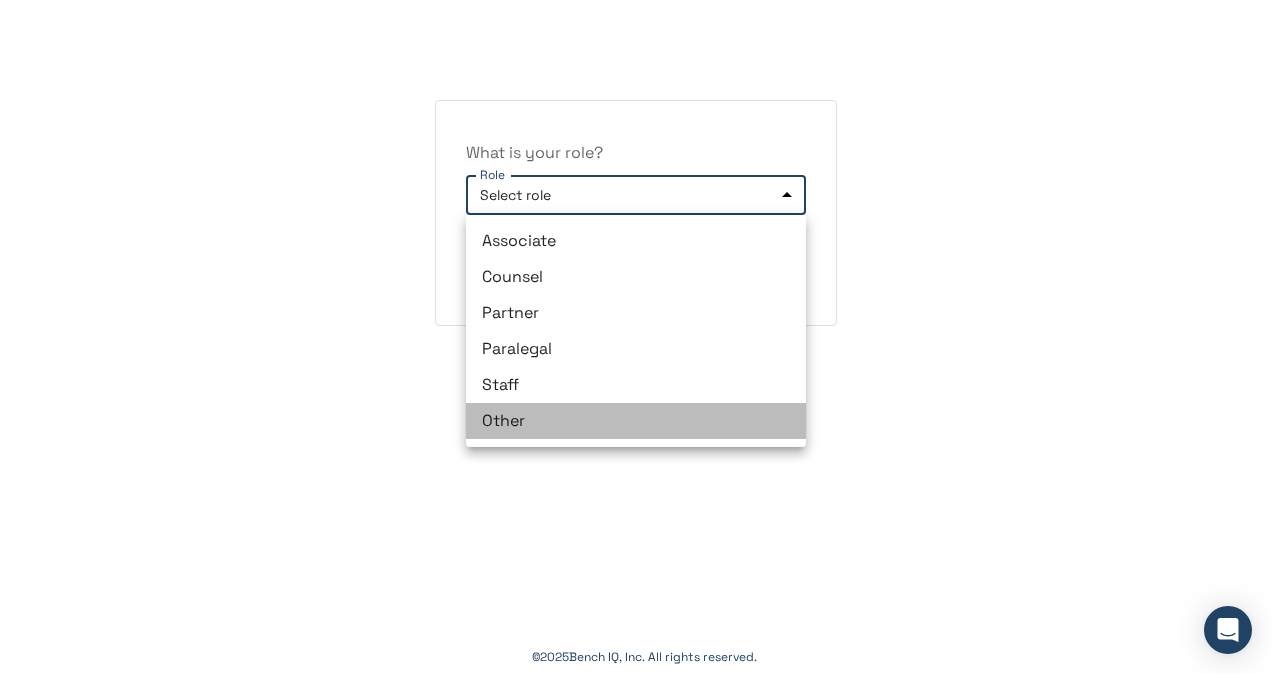 click on "Other" at bounding box center [636, 421] 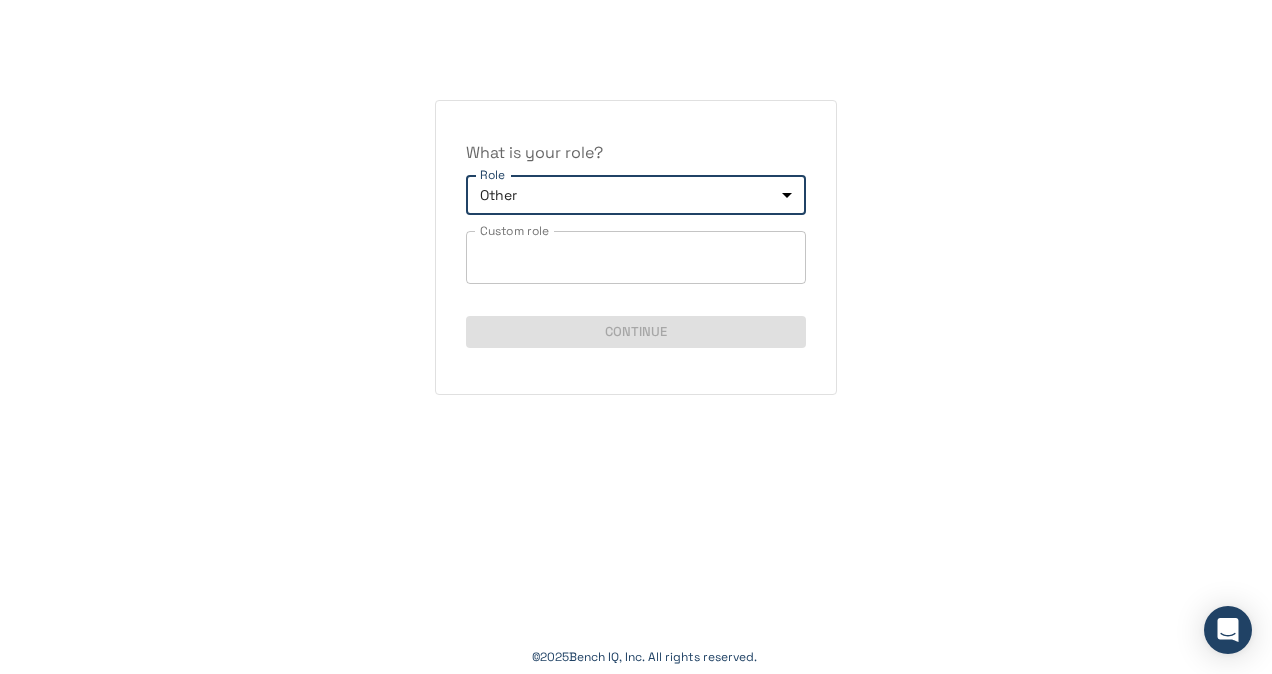 click on "Custom role" at bounding box center (636, 257) 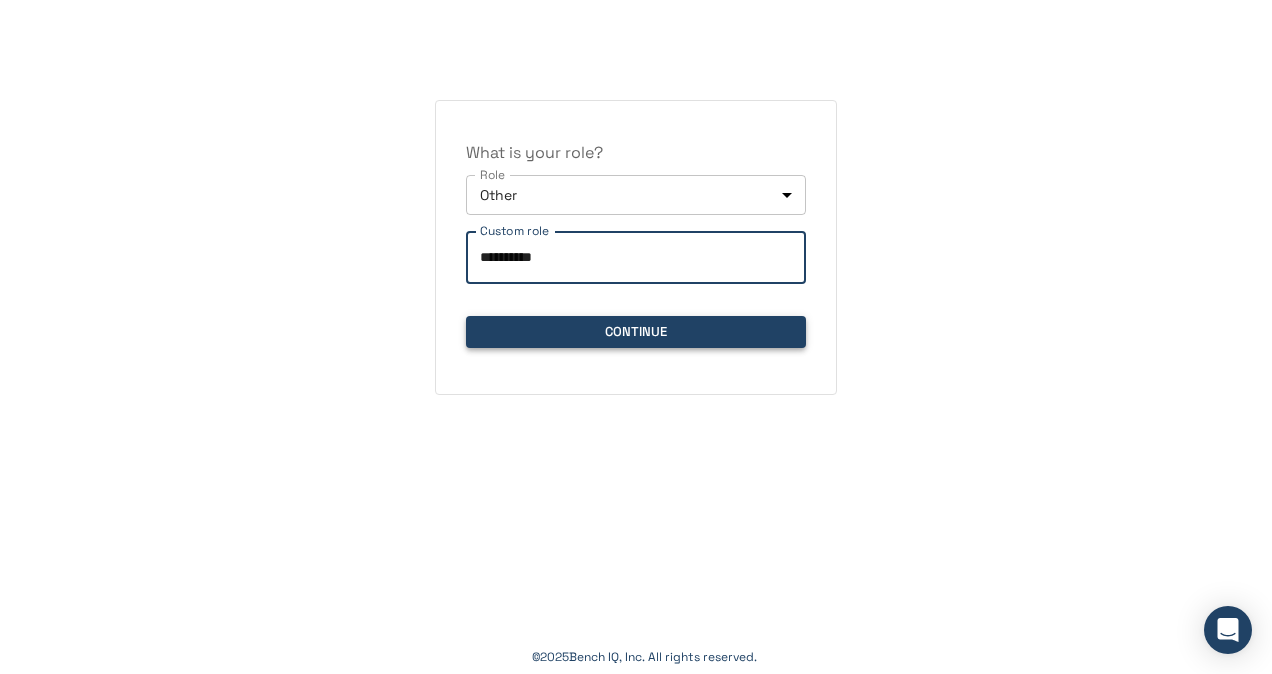 type on "**********" 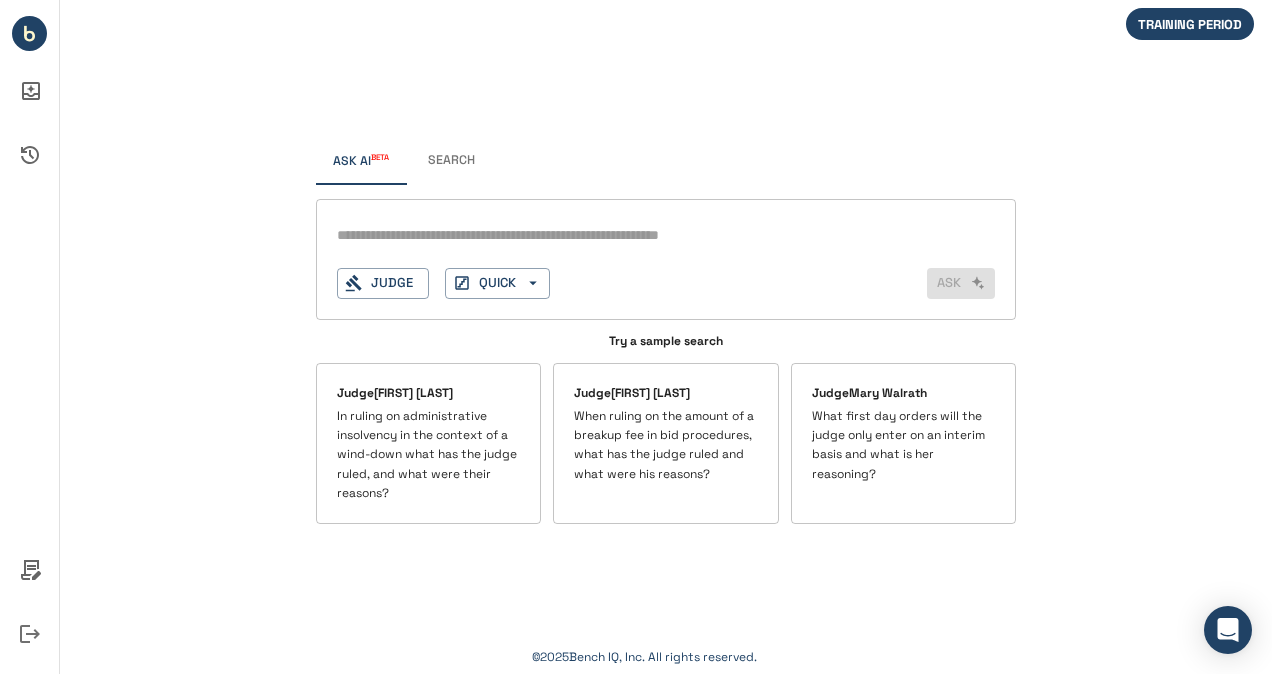 scroll, scrollTop: 0, scrollLeft: 0, axis: both 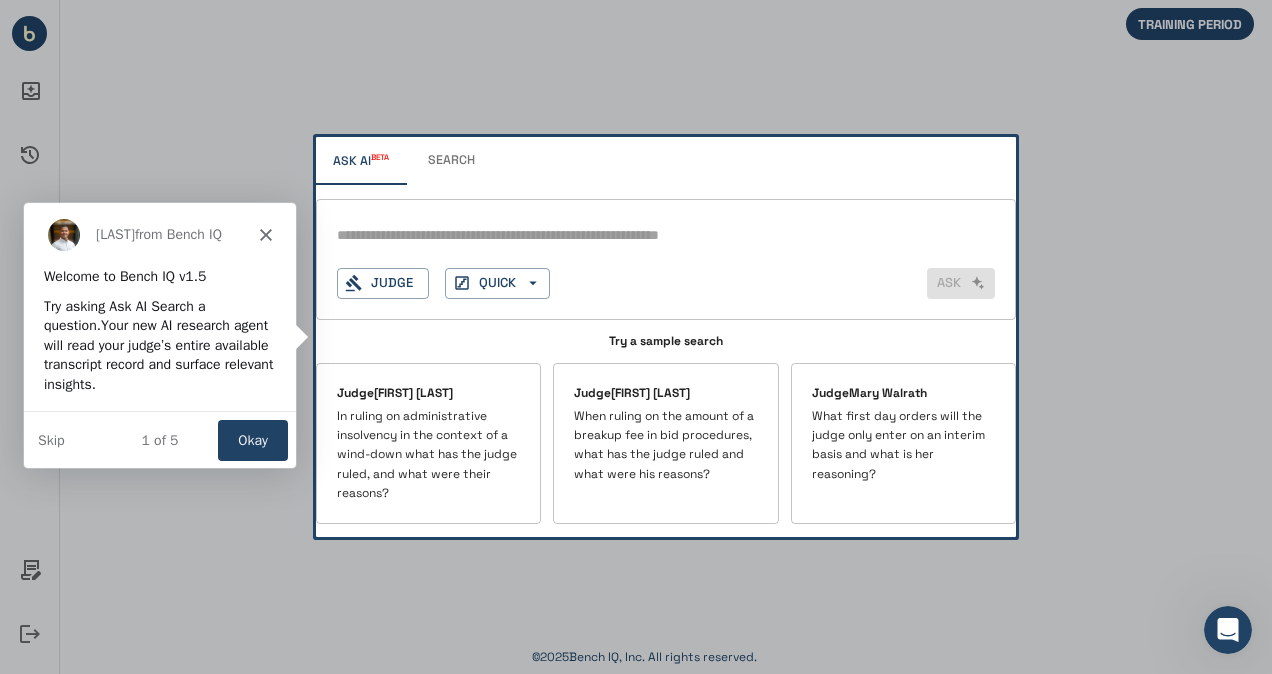 click on "Okay" at bounding box center [251, 438] 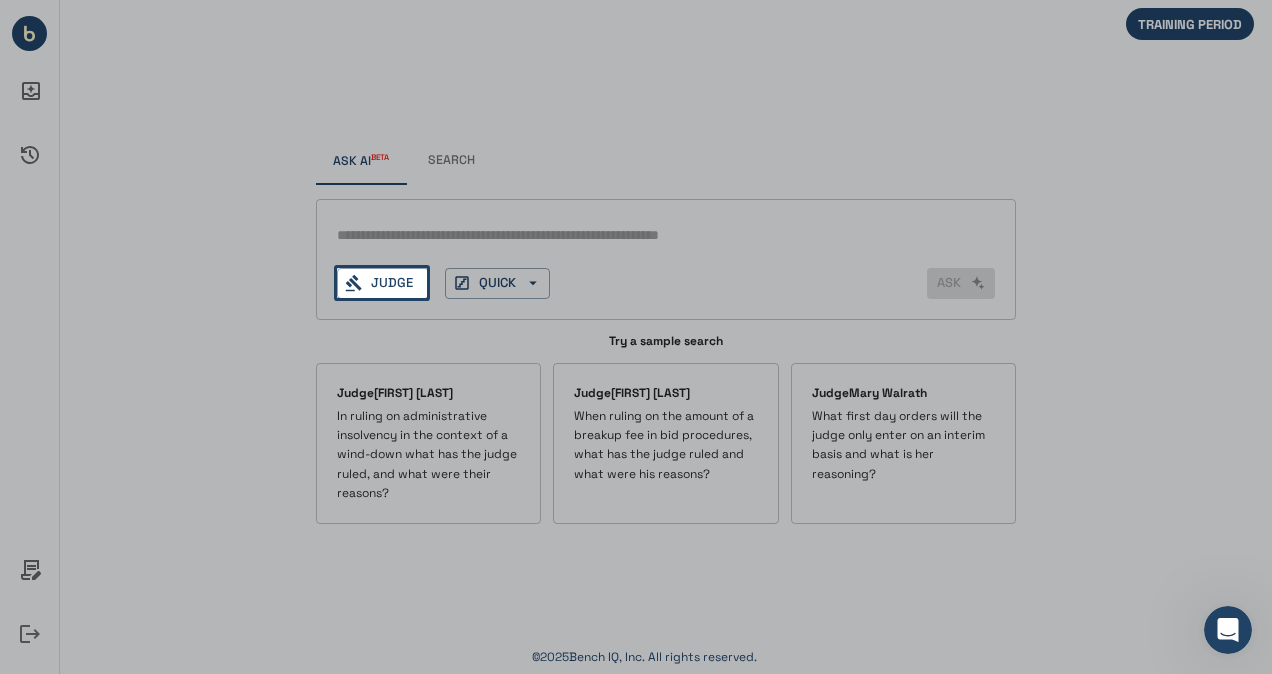 scroll, scrollTop: 0, scrollLeft: 0, axis: both 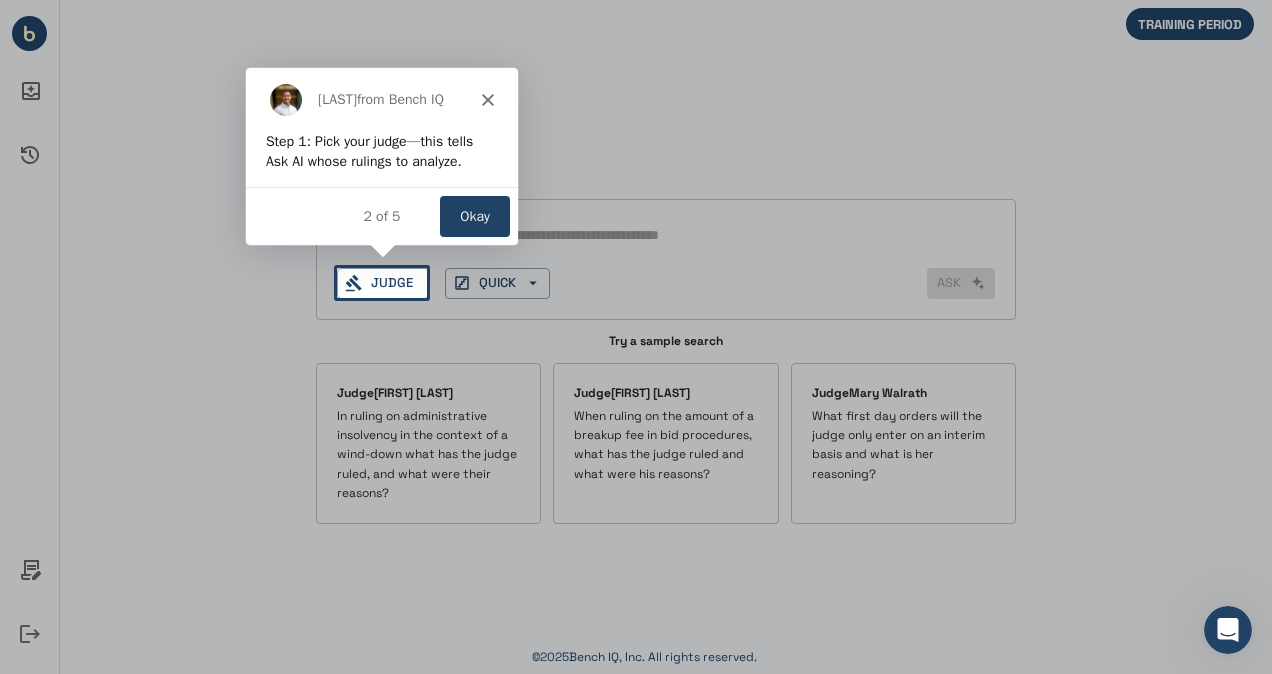 click on "Okay" at bounding box center (474, 215) 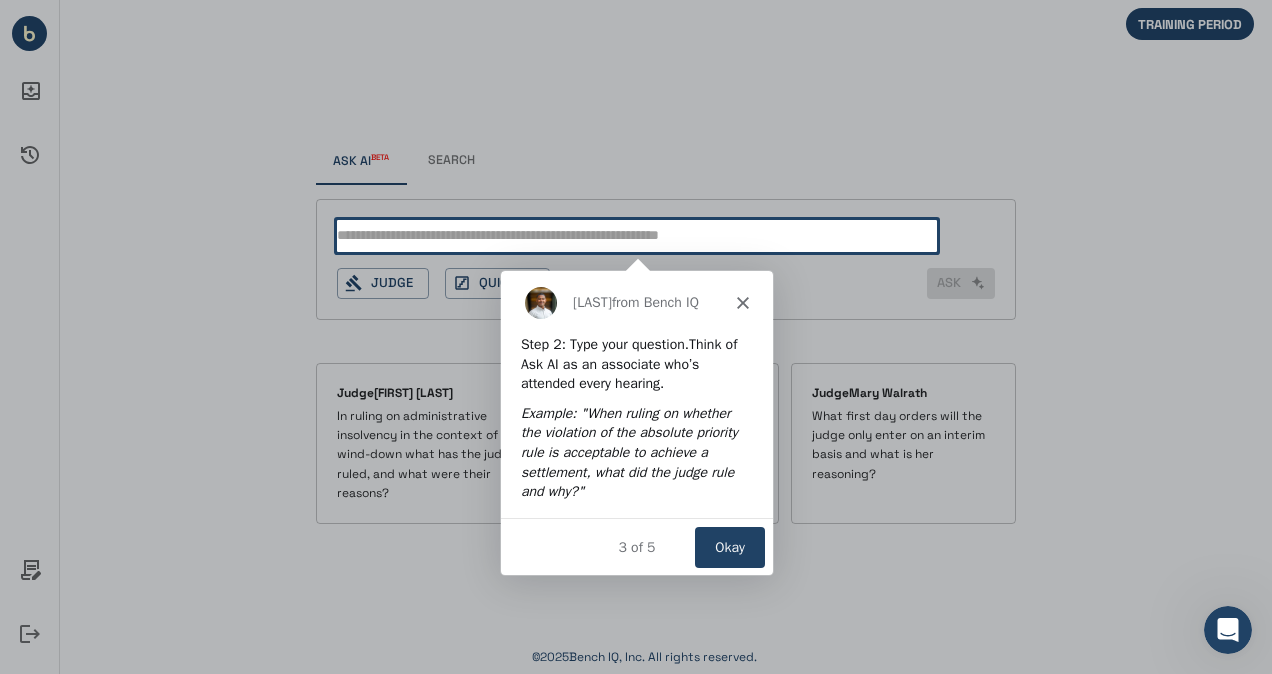 scroll, scrollTop: 0, scrollLeft: 0, axis: both 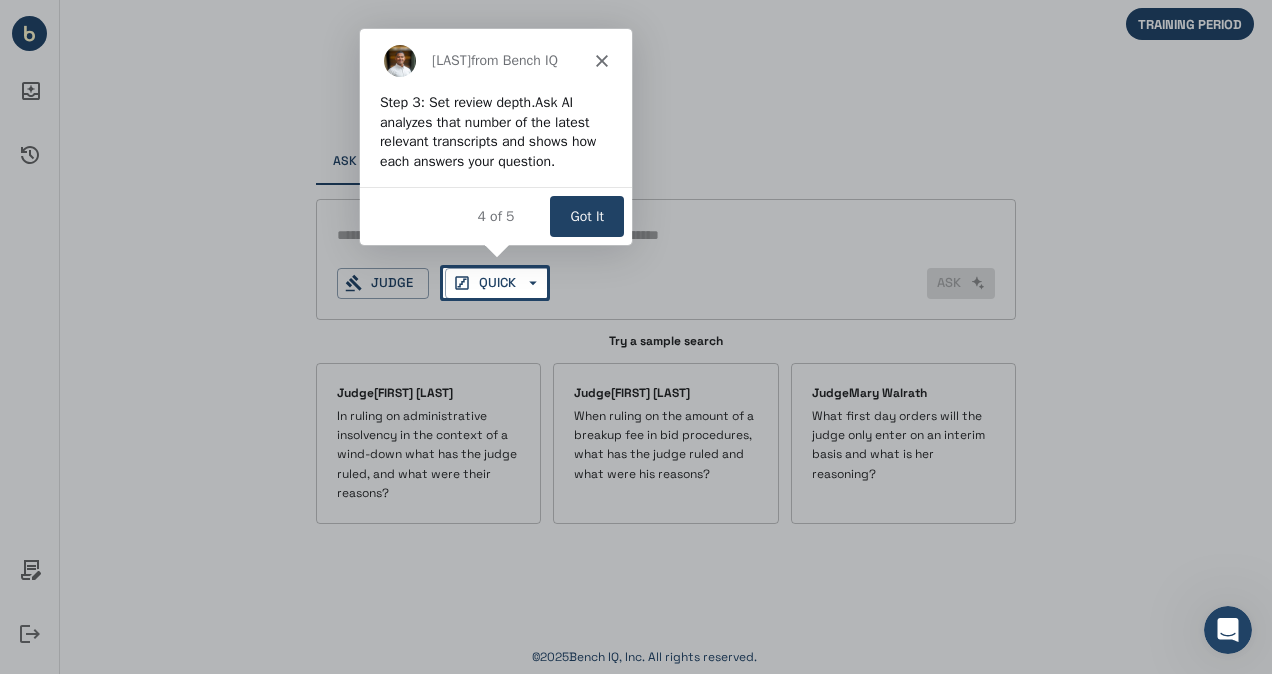 click on "Got It" at bounding box center (585, 215) 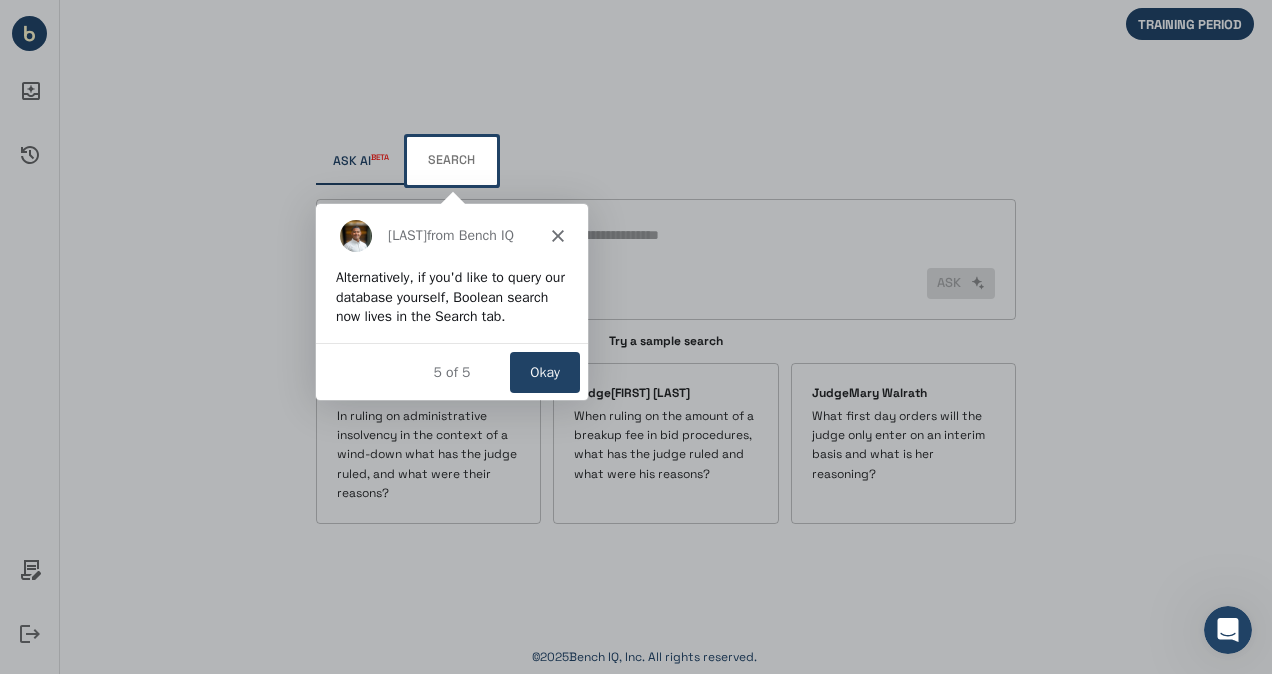 scroll, scrollTop: 0, scrollLeft: 0, axis: both 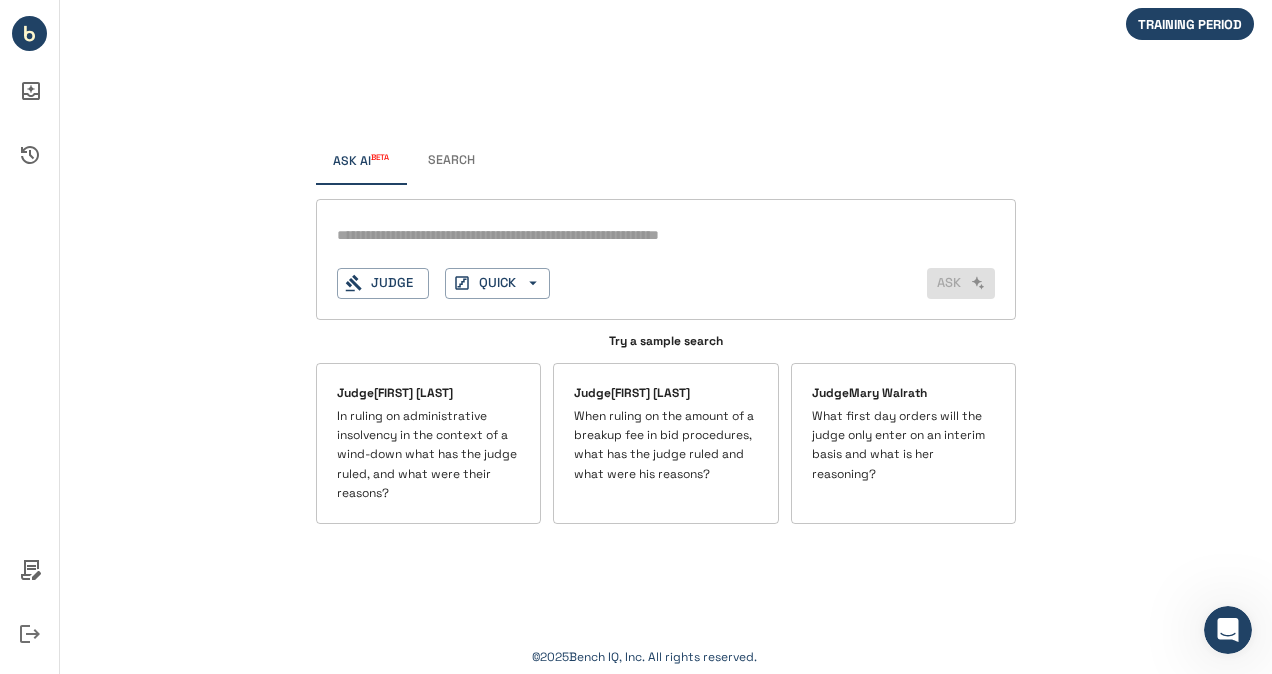 click on "Search" at bounding box center (451, 161) 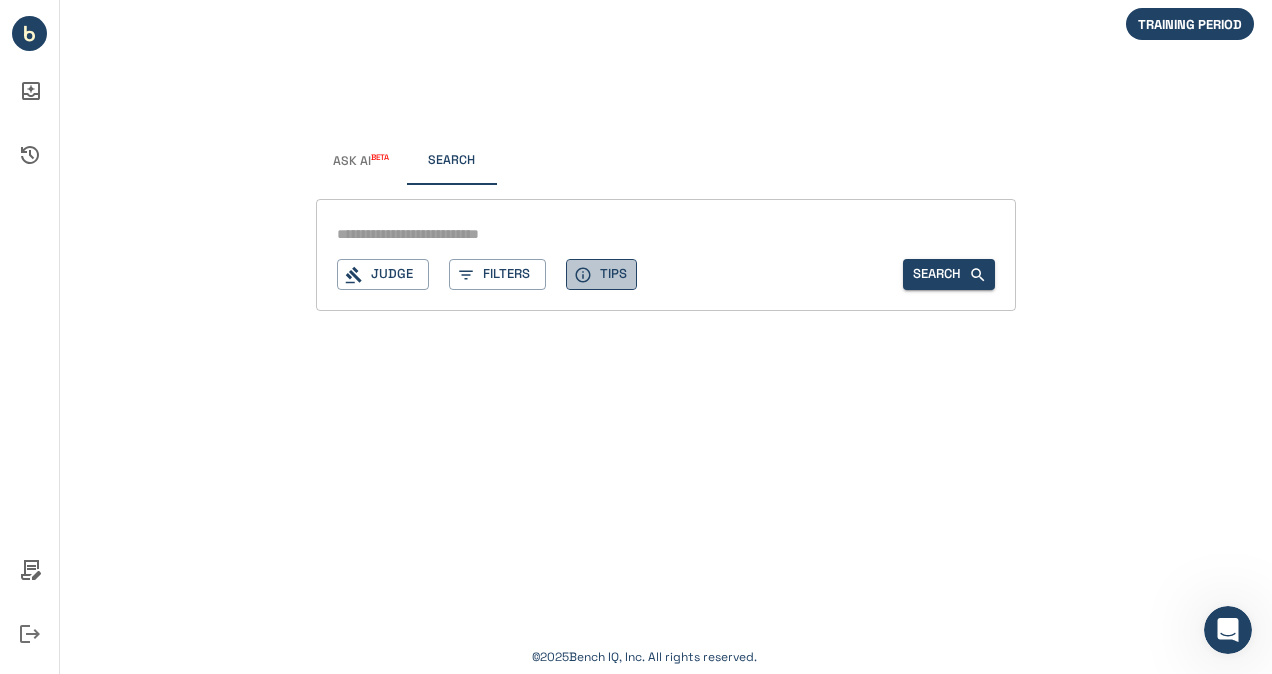 click on "Tips" at bounding box center (601, 274) 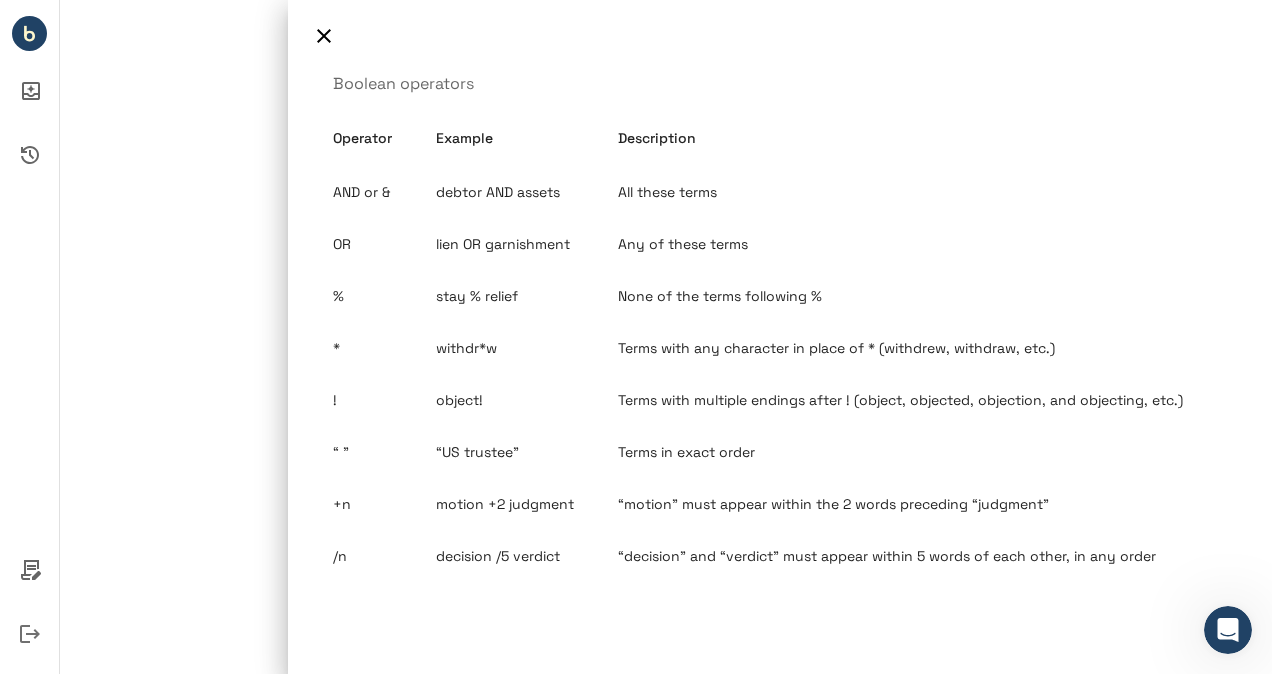 click 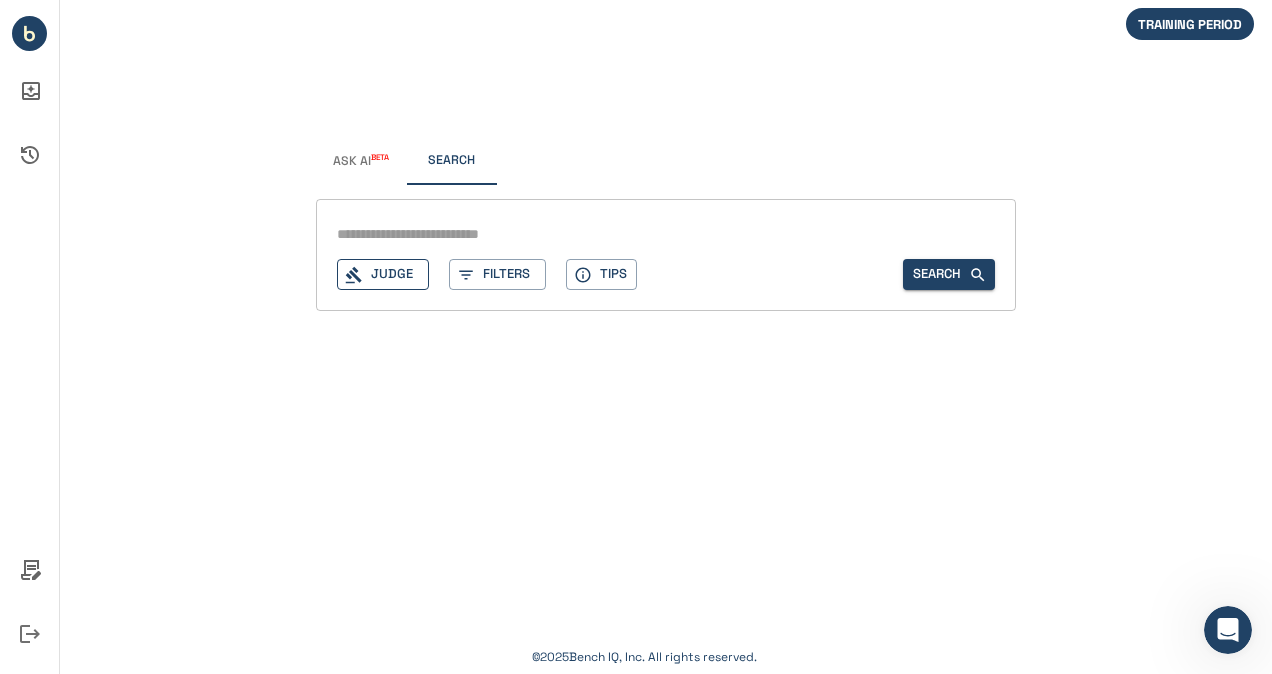 click on "Judge" at bounding box center [383, 274] 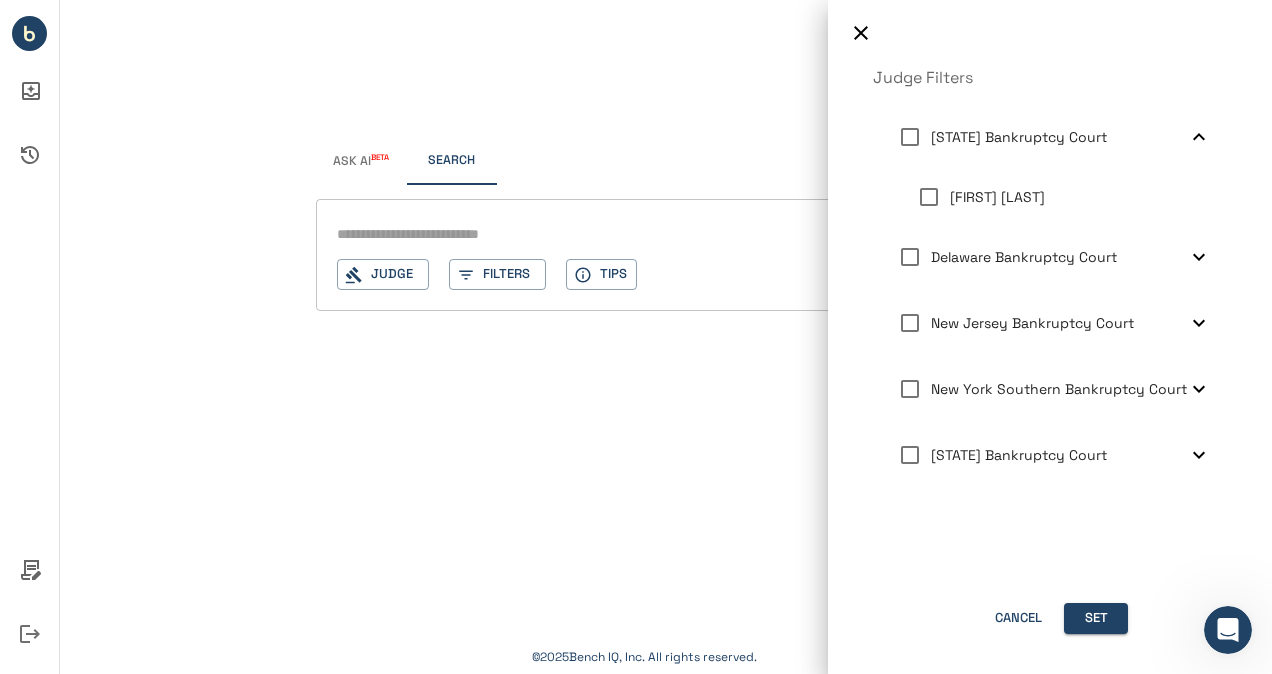 click 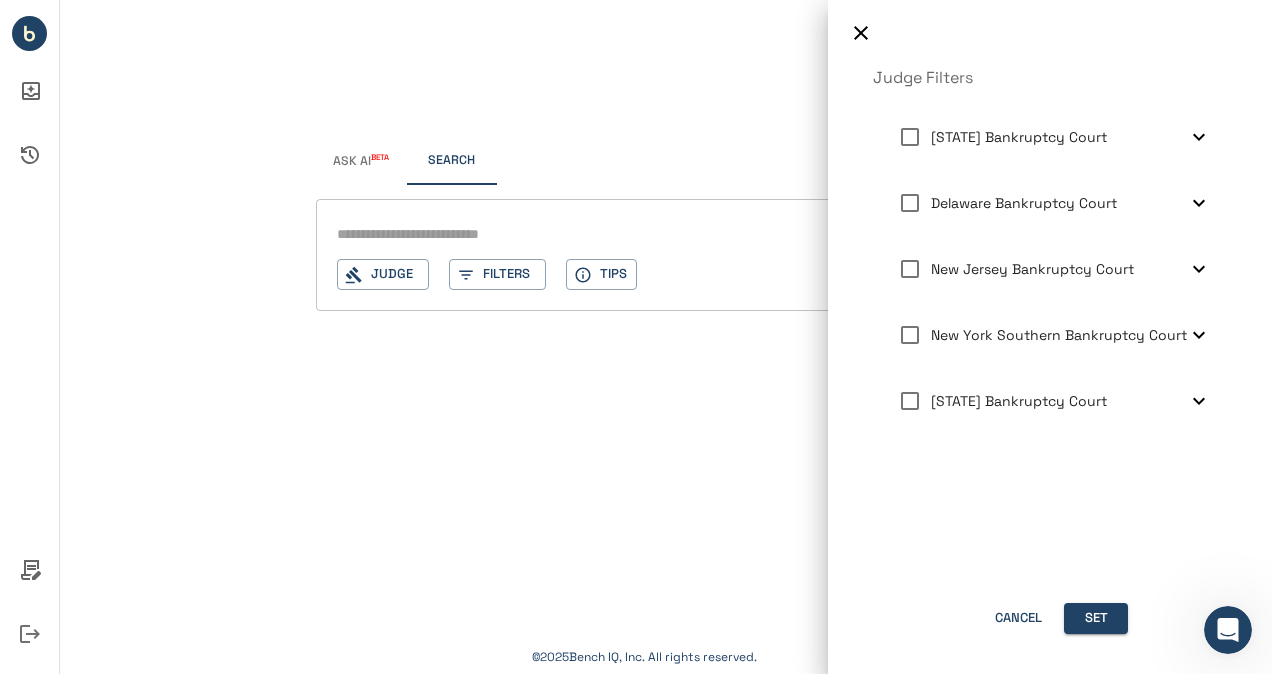 click 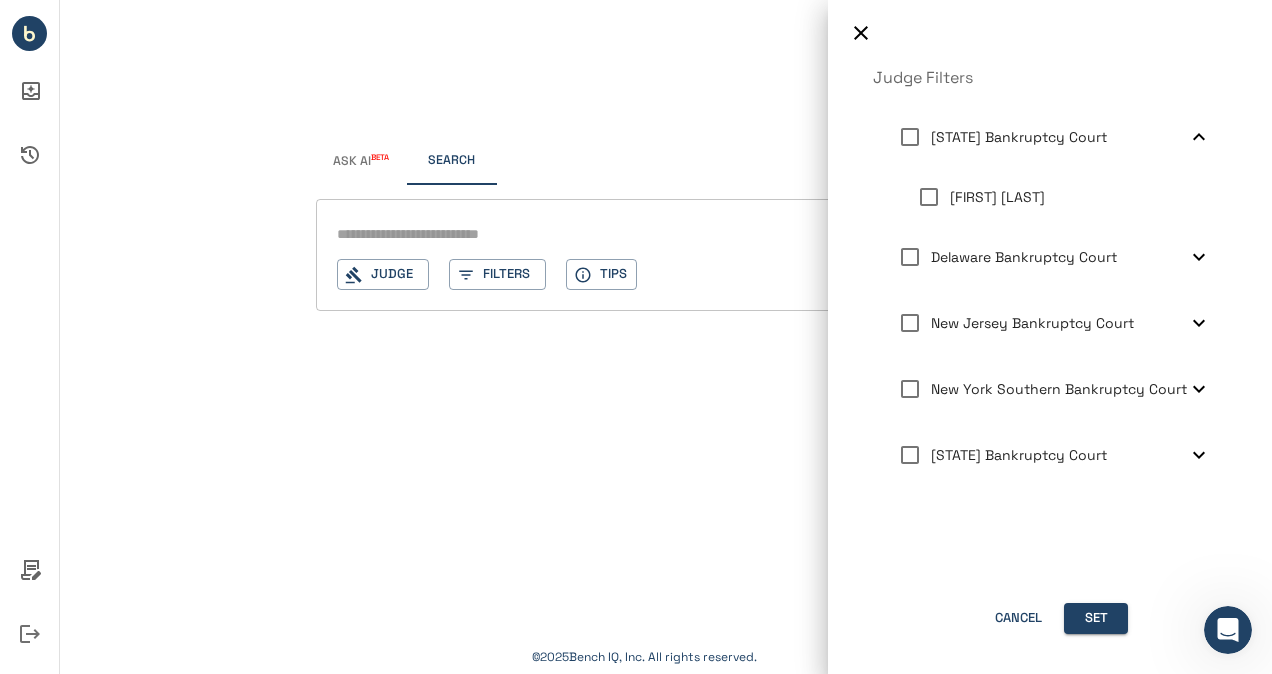 click 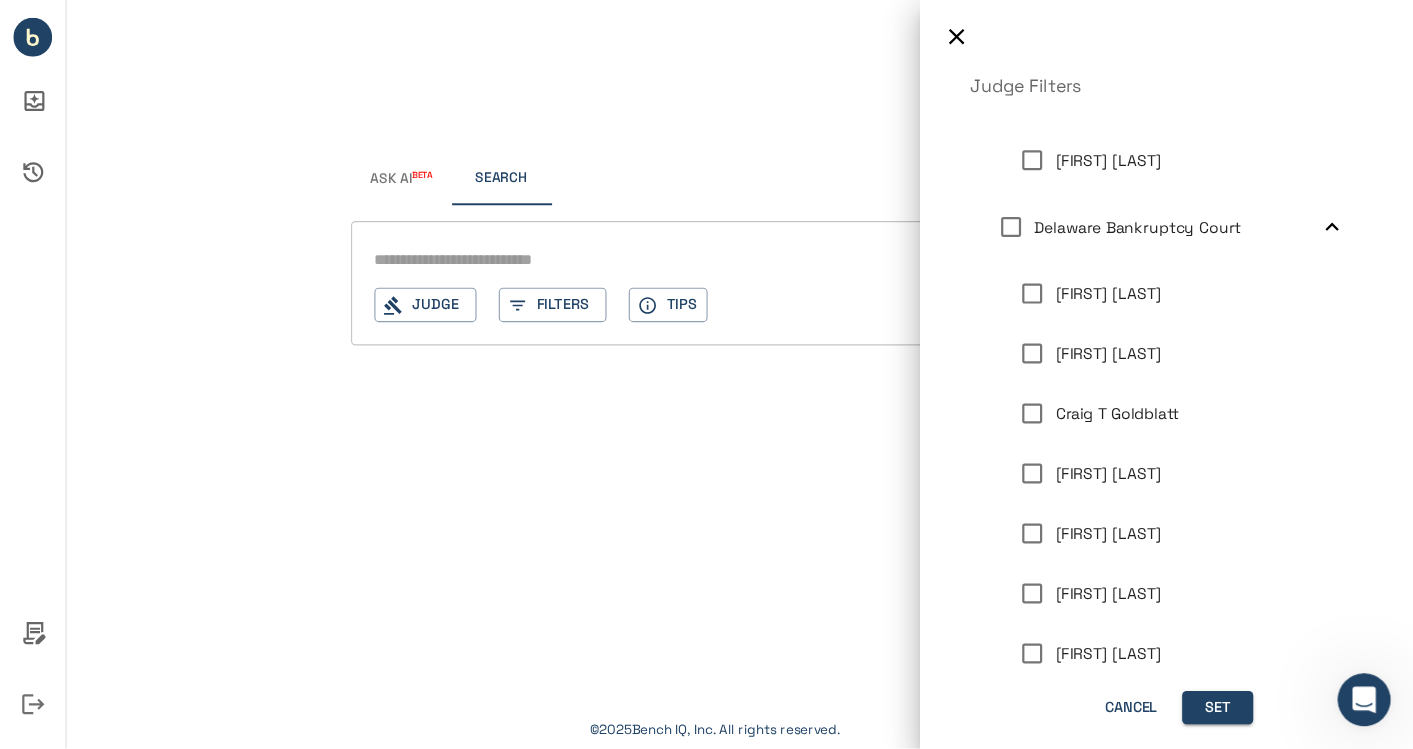 scroll, scrollTop: 33, scrollLeft: 0, axis: vertical 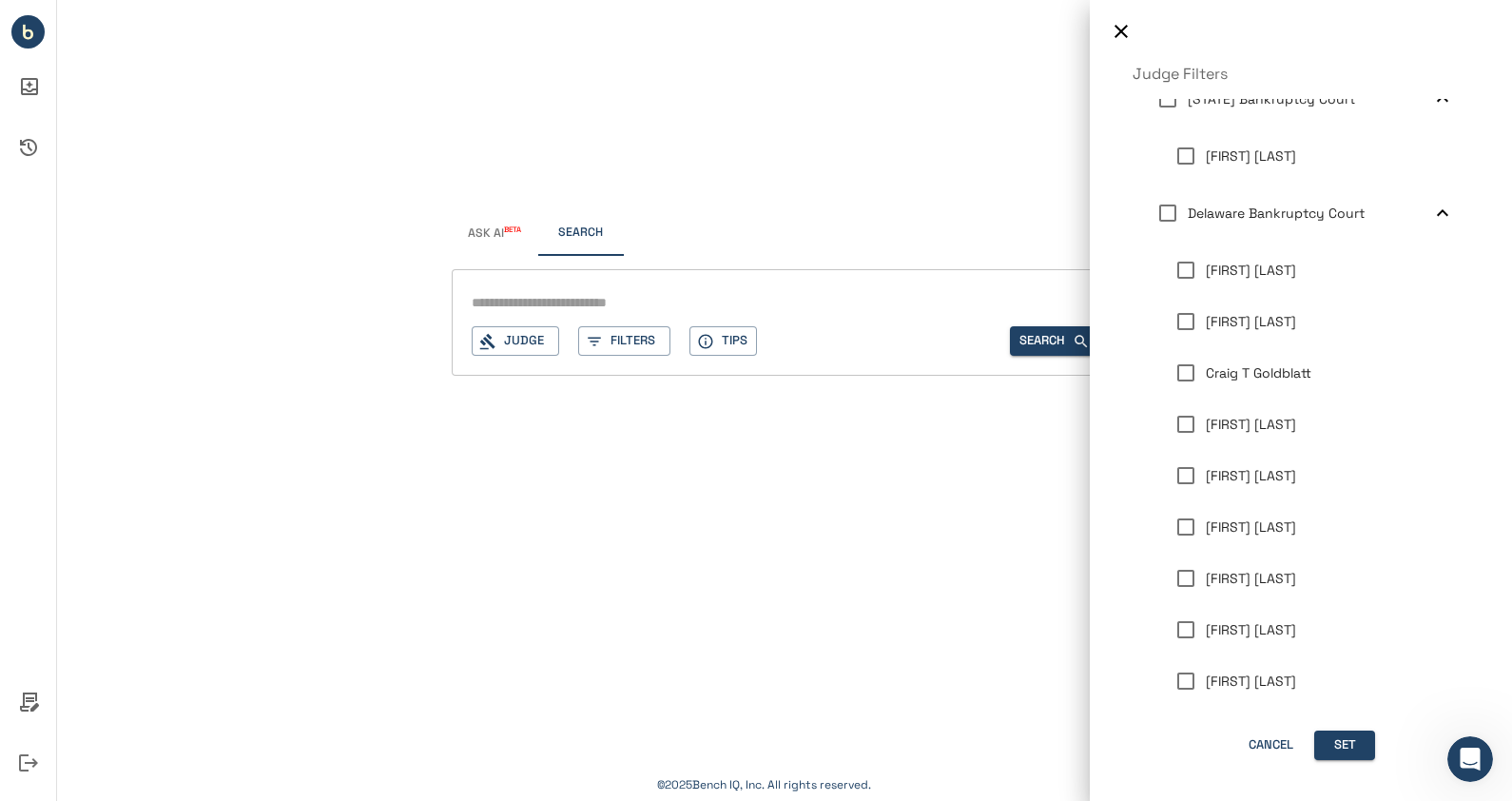 drag, startPoint x: 1175, startPoint y: 0, endPoint x: 661, endPoint y: 631, distance: 813.85318 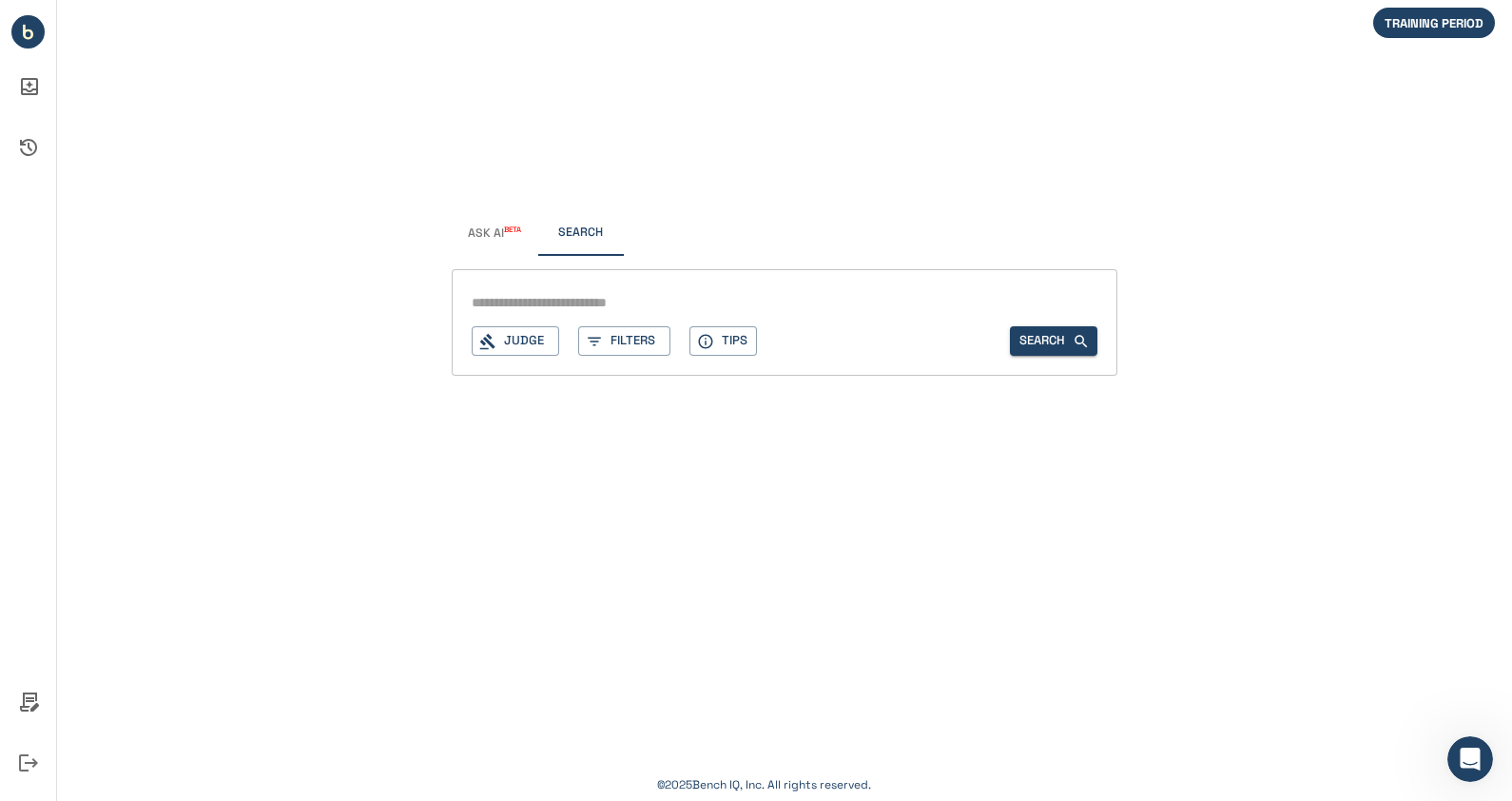 click on "Search" at bounding box center [580, 233] 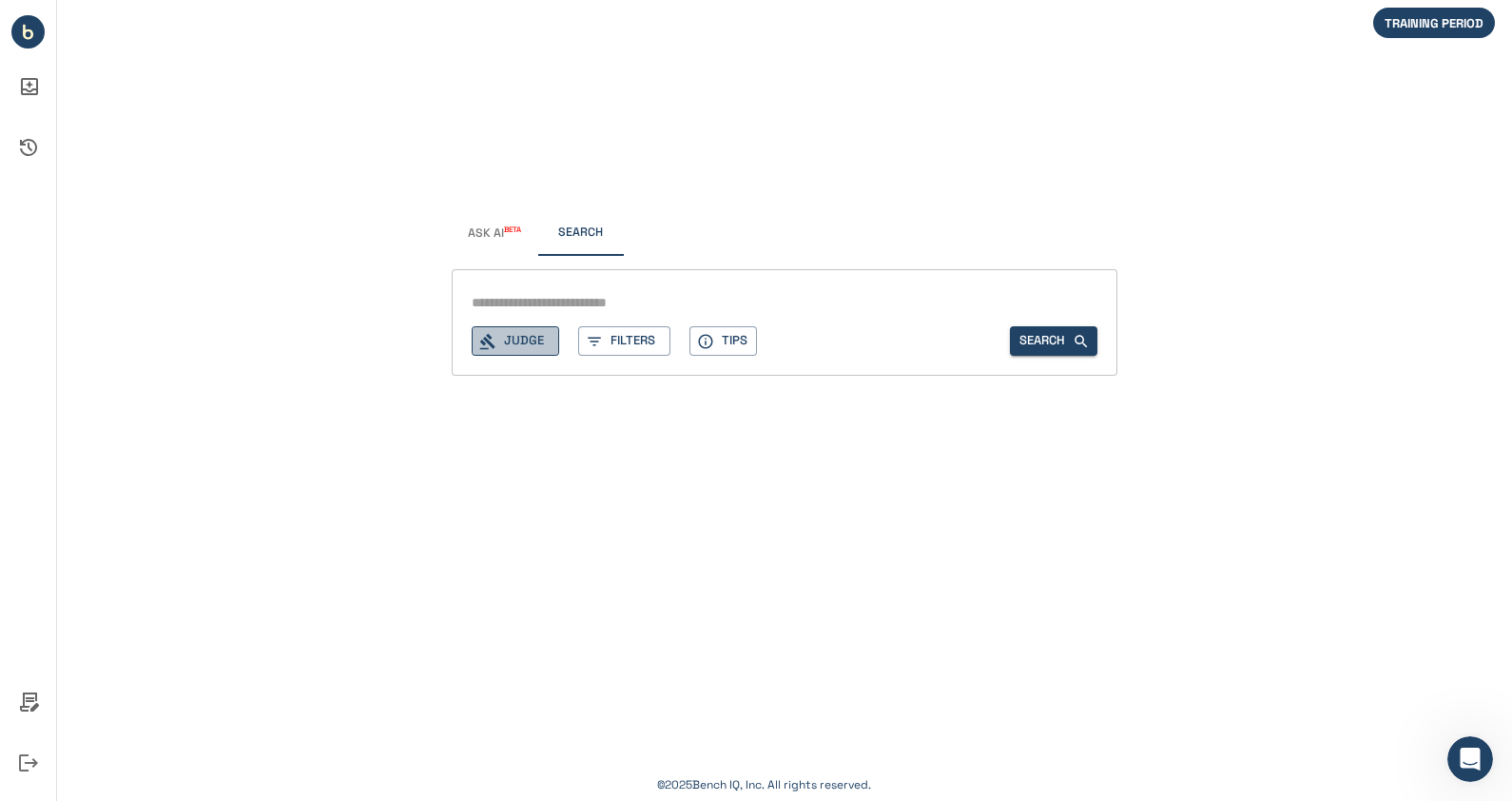 click on "Judge" at bounding box center (515, 341) 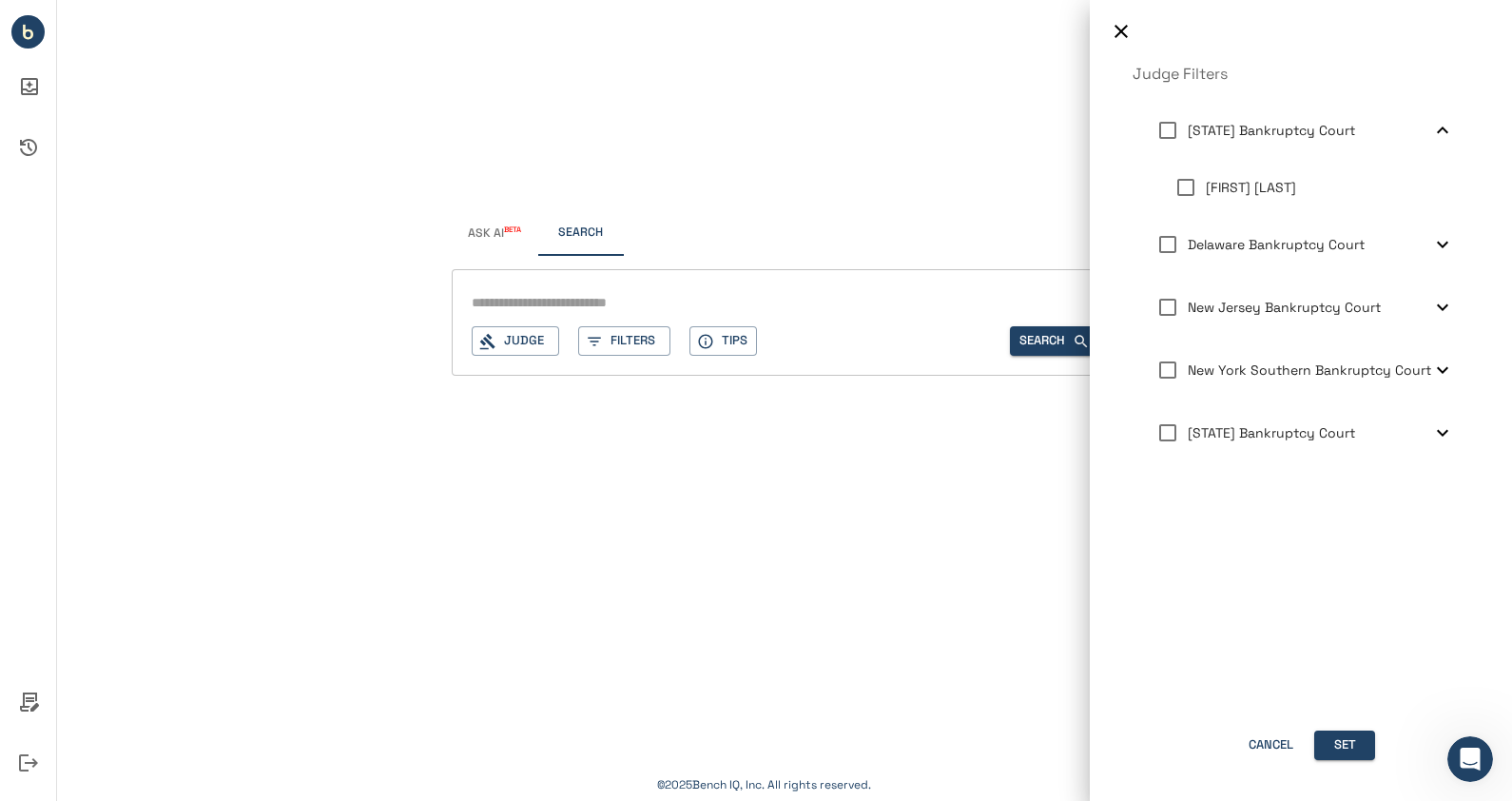 click 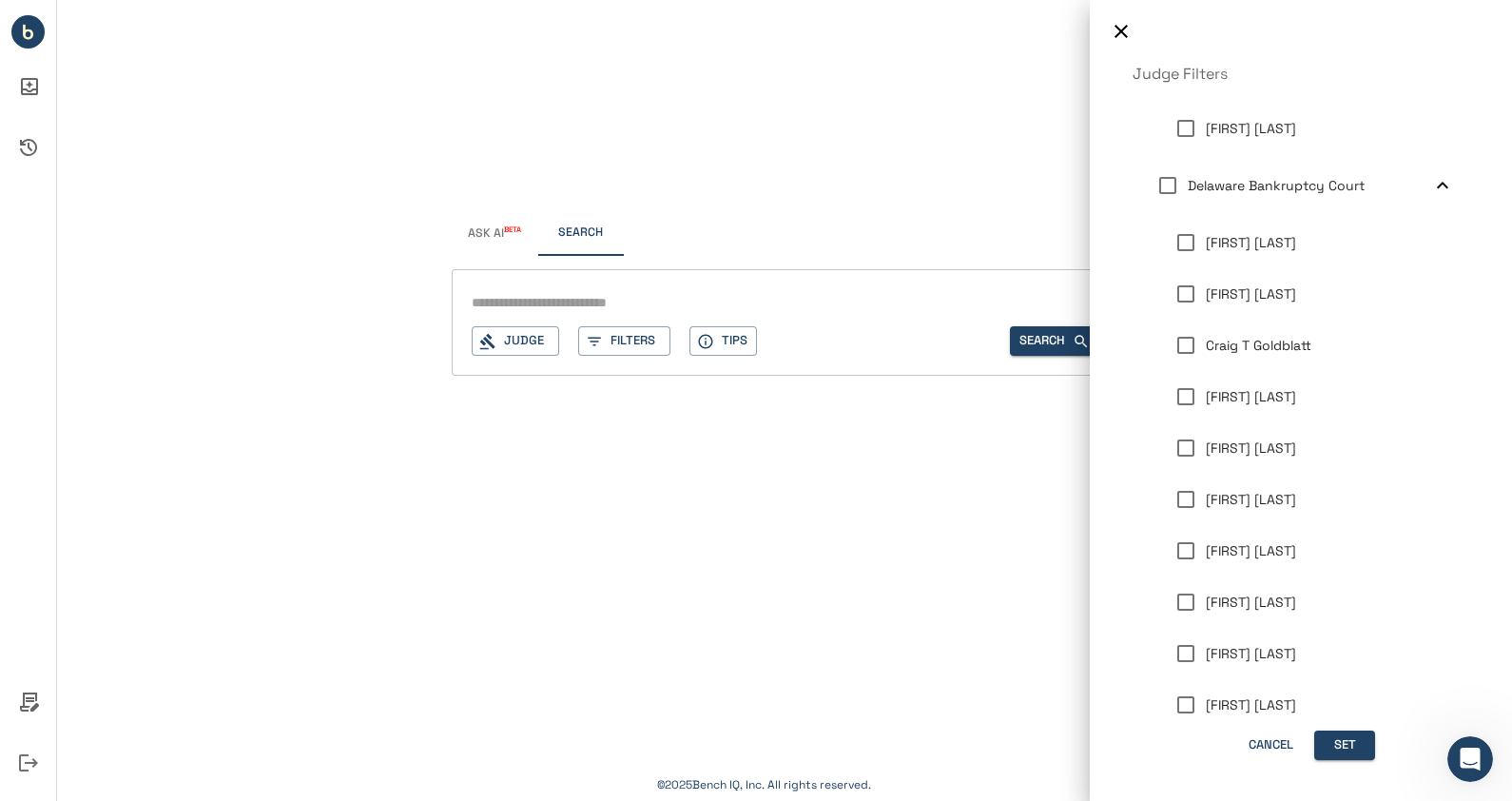 scroll, scrollTop: 0, scrollLeft: 0, axis: both 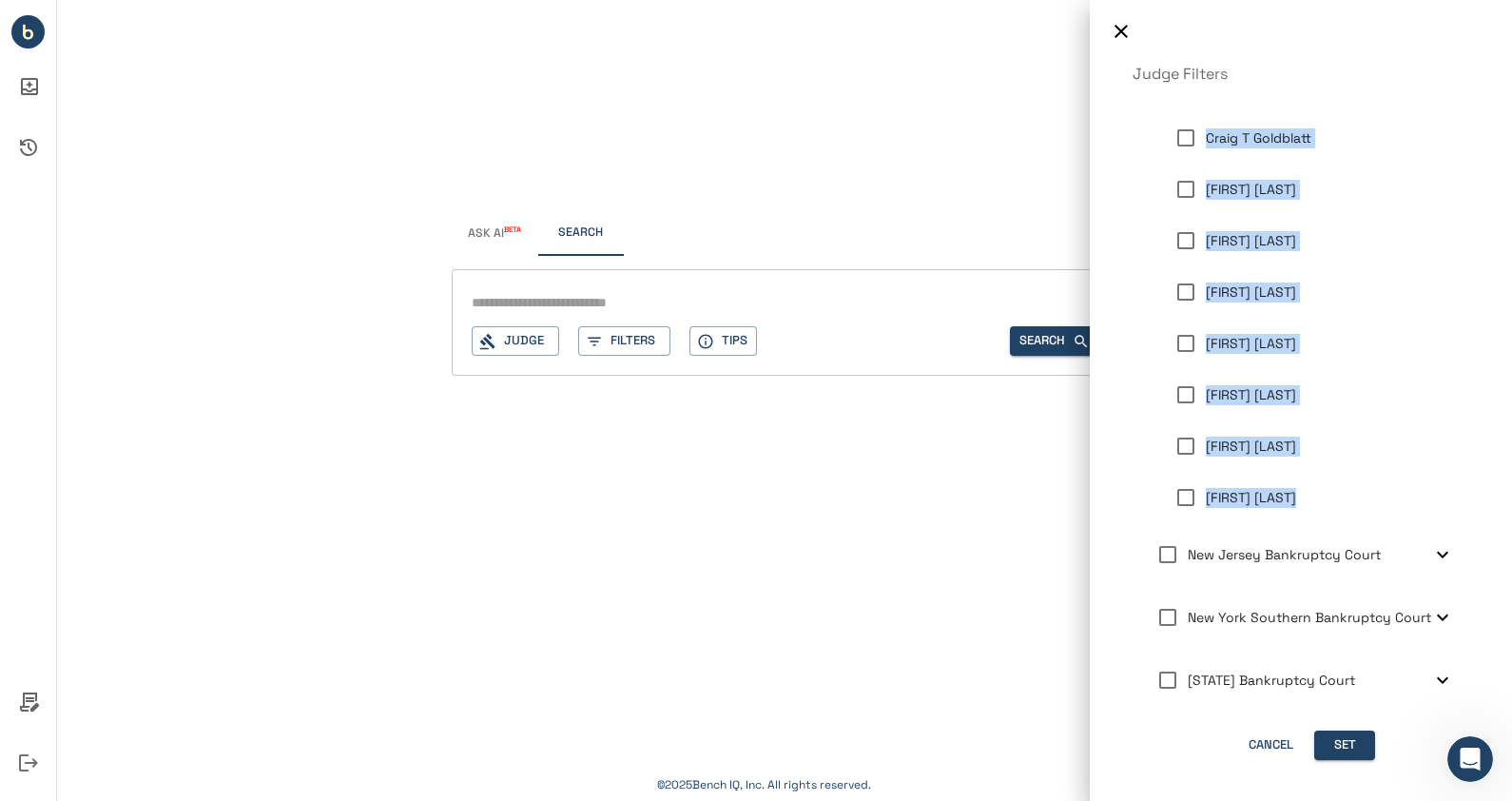 drag, startPoint x: 1102, startPoint y: 128, endPoint x: 1358, endPoint y: 617, distance: 551.9574 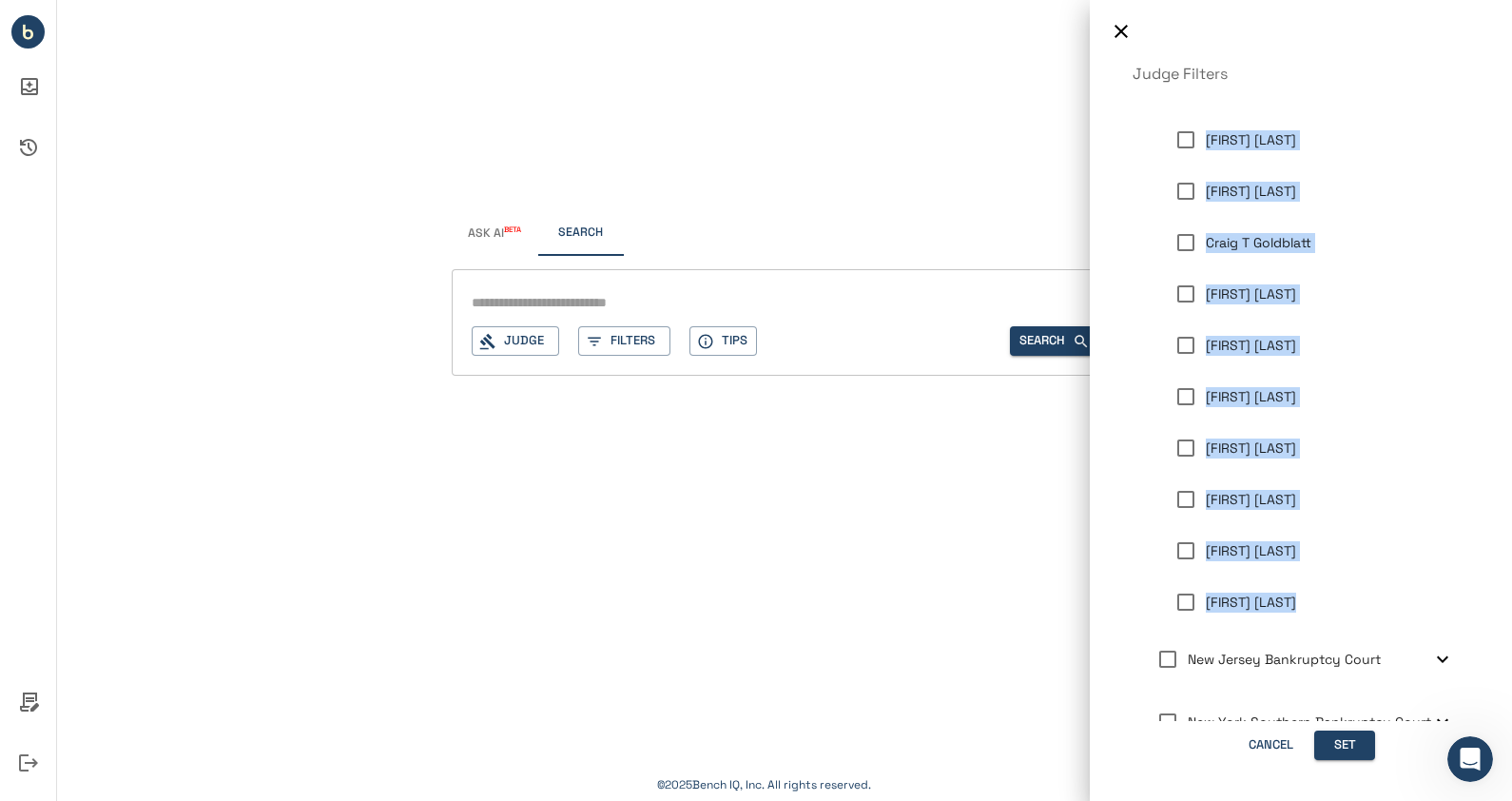 scroll, scrollTop: 0, scrollLeft: 0, axis: both 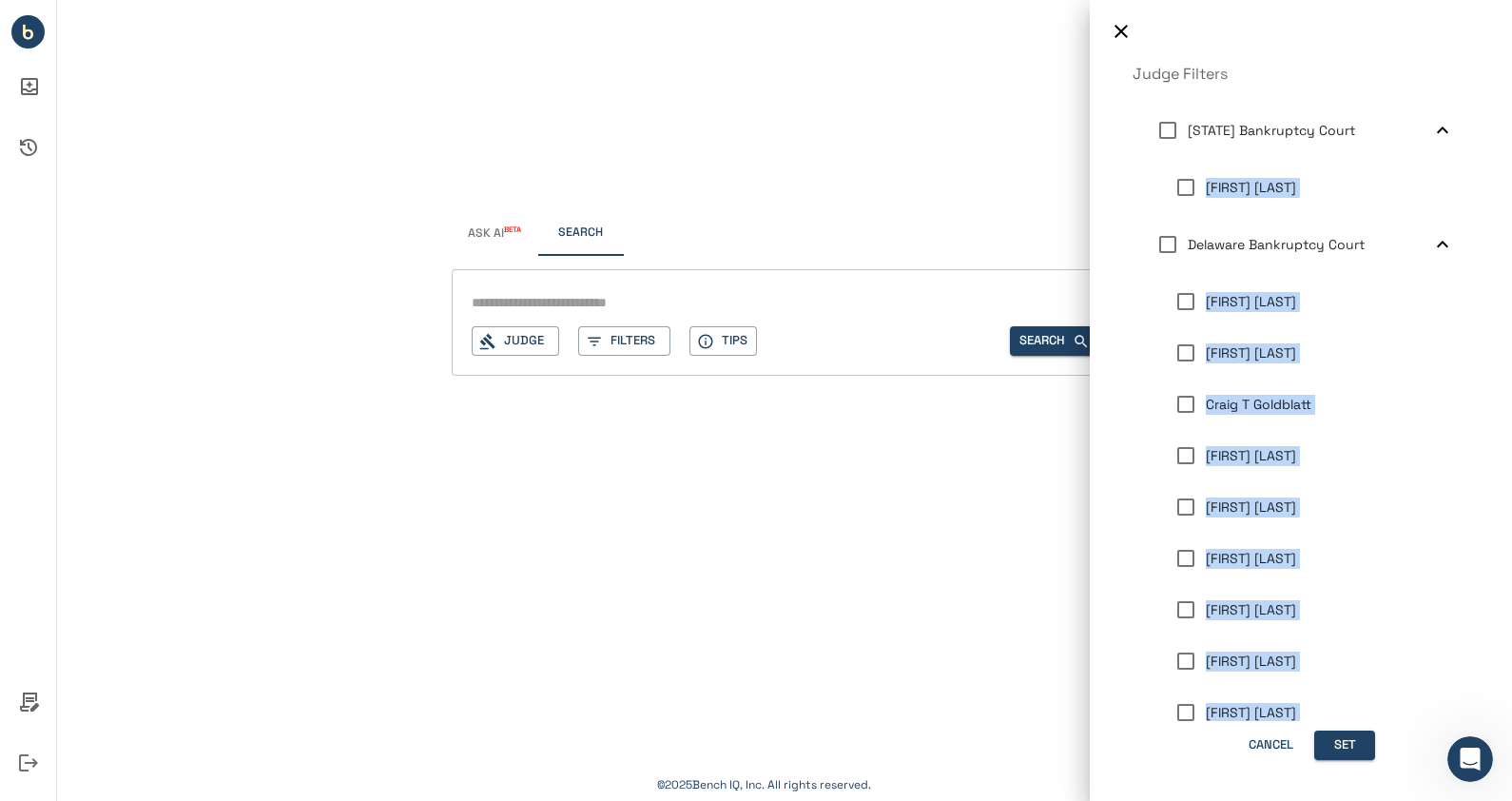 drag, startPoint x: 1413, startPoint y: 125, endPoint x: 1345, endPoint y: 128, distance: 68.06614 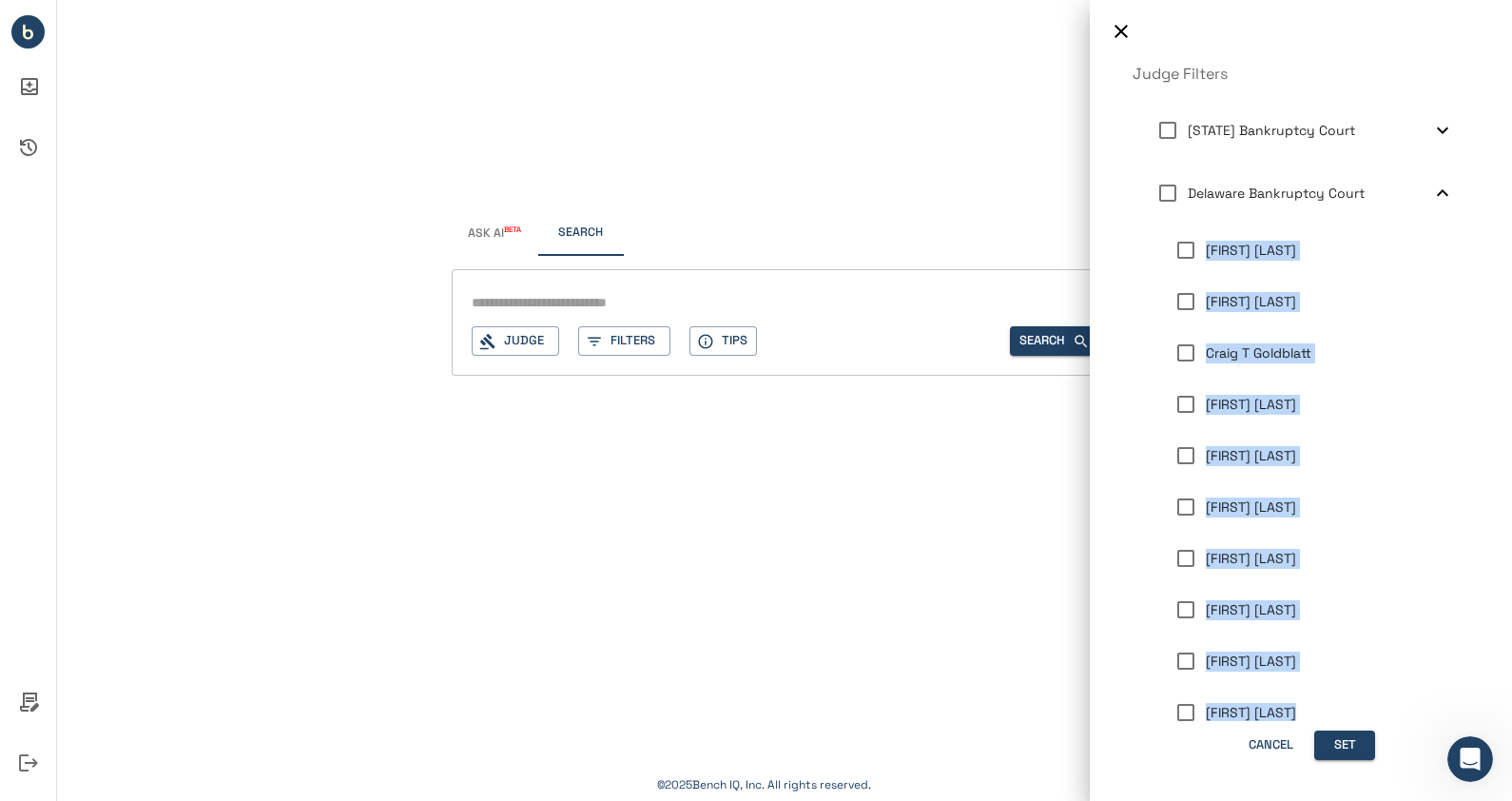 click 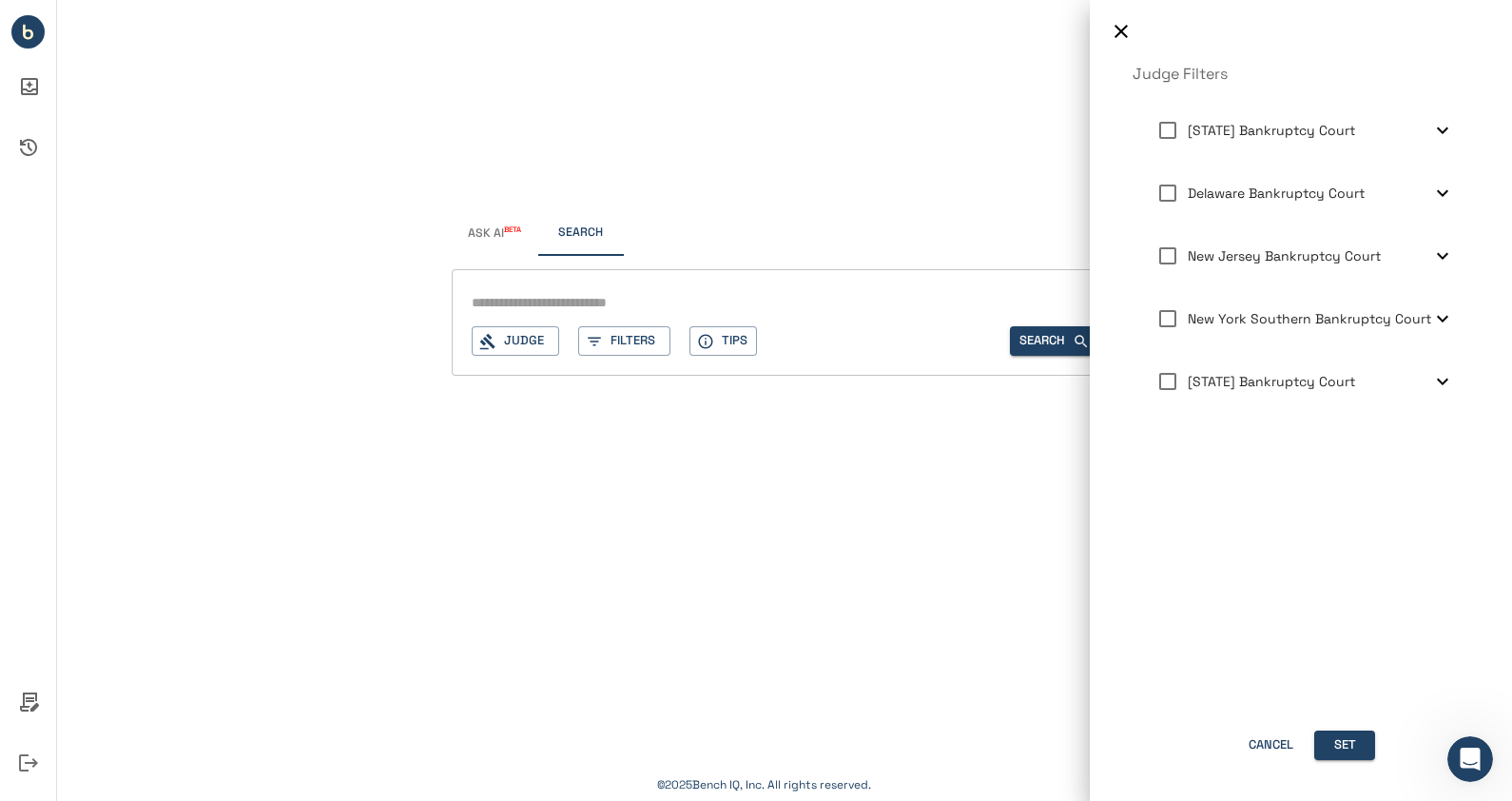 drag, startPoint x: 1177, startPoint y: 124, endPoint x: 1376, endPoint y: 127, distance: 199.02261 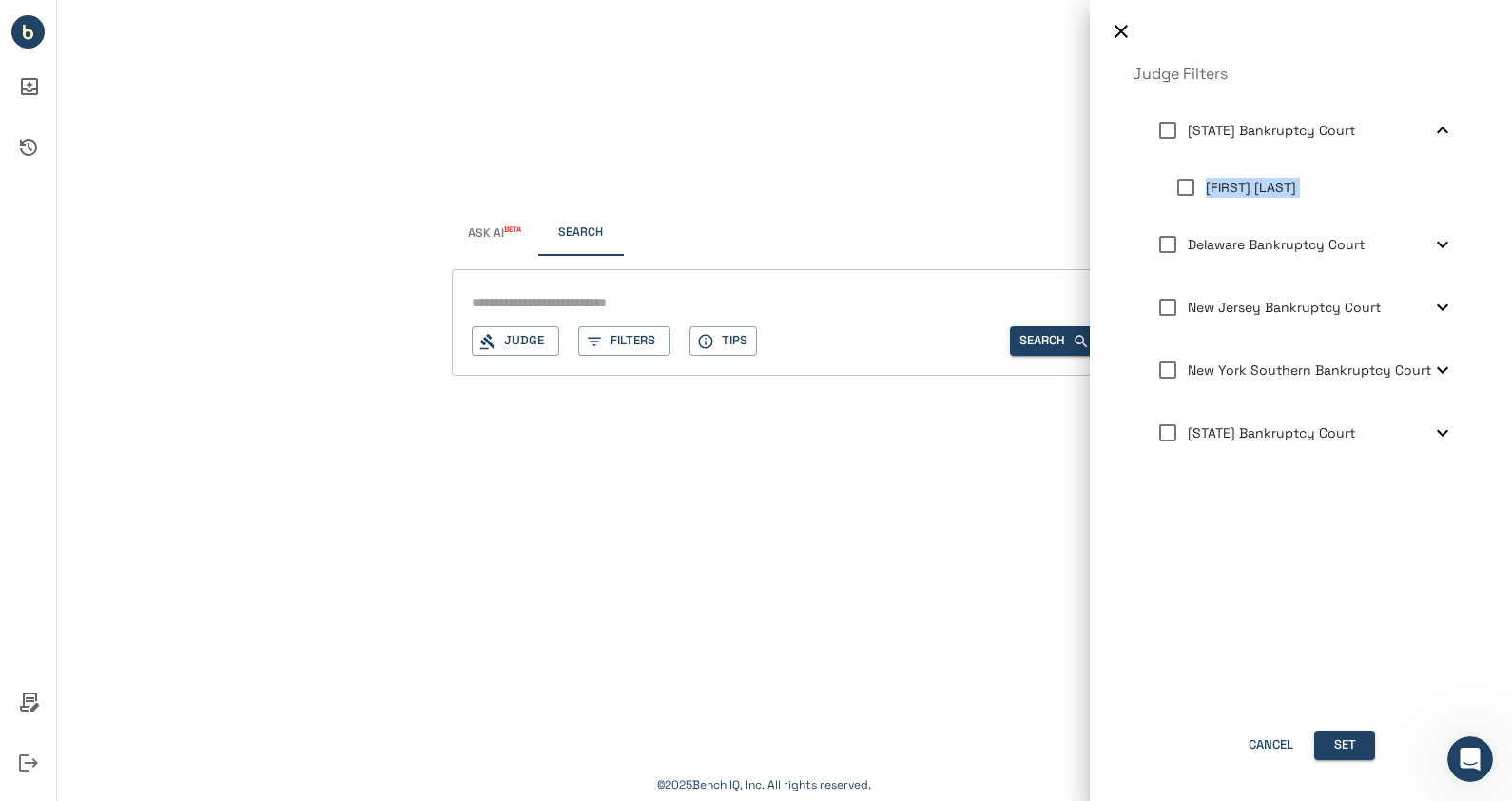 click 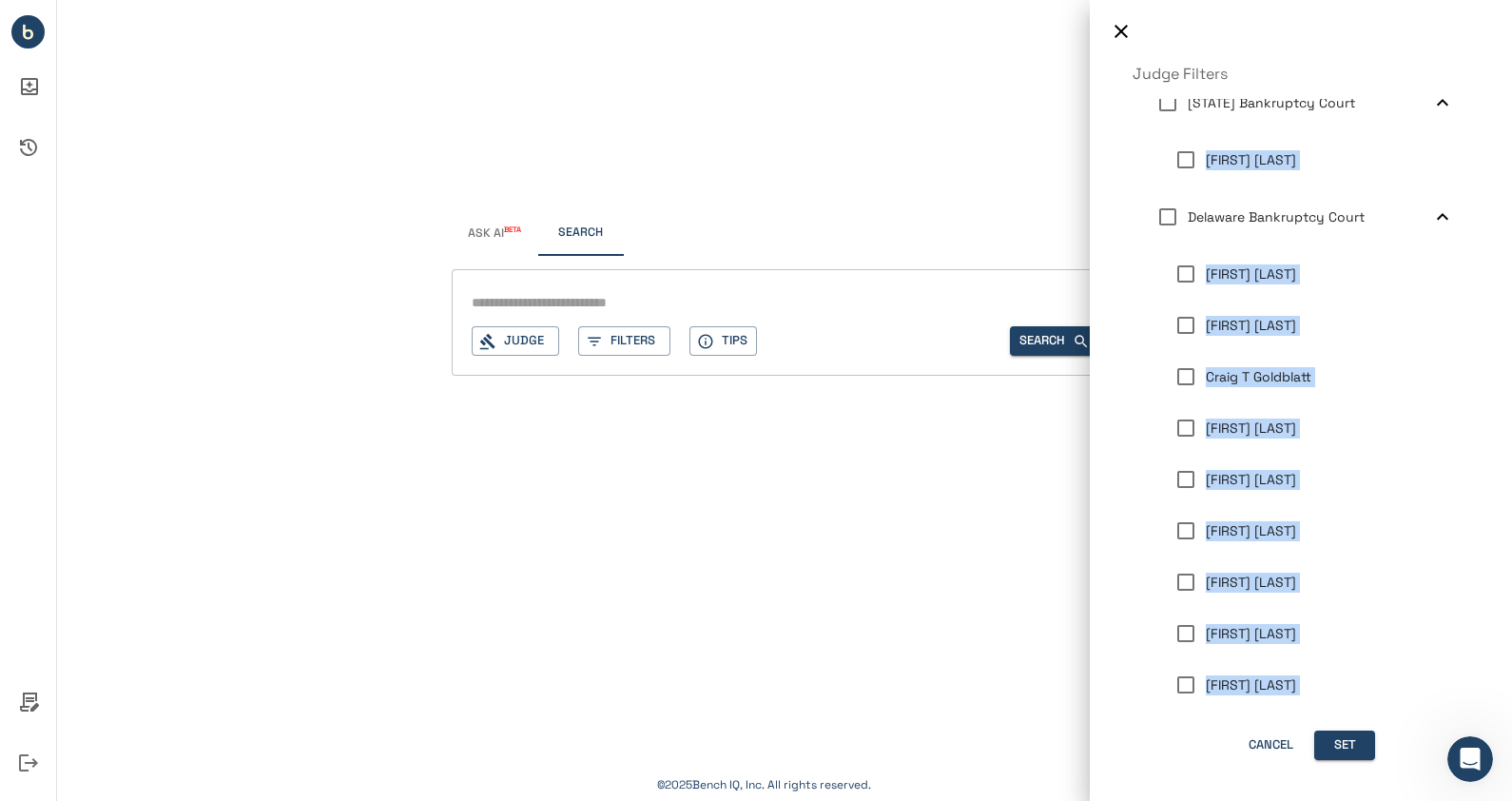 scroll, scrollTop: 0, scrollLeft: 0, axis: both 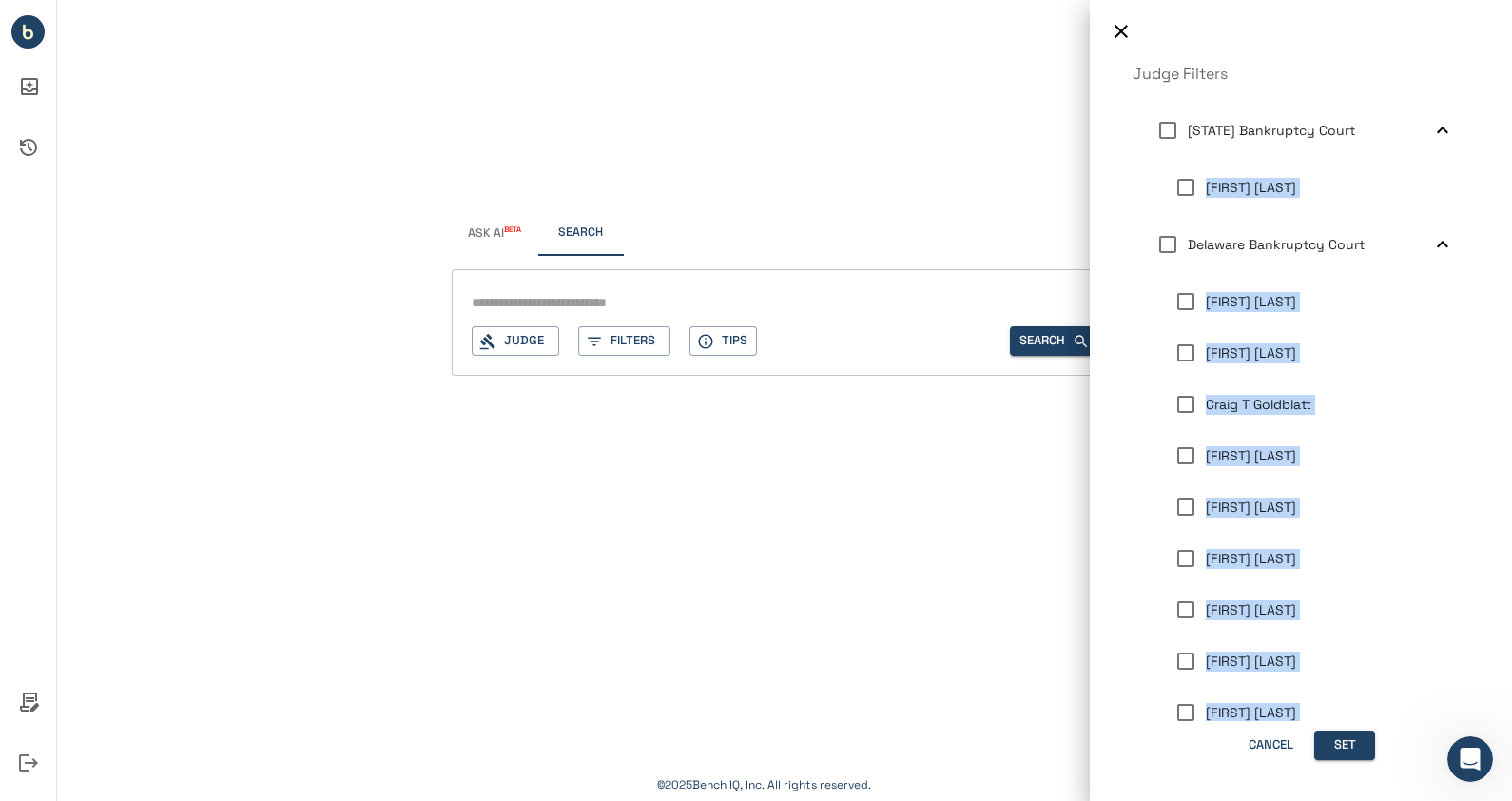 click 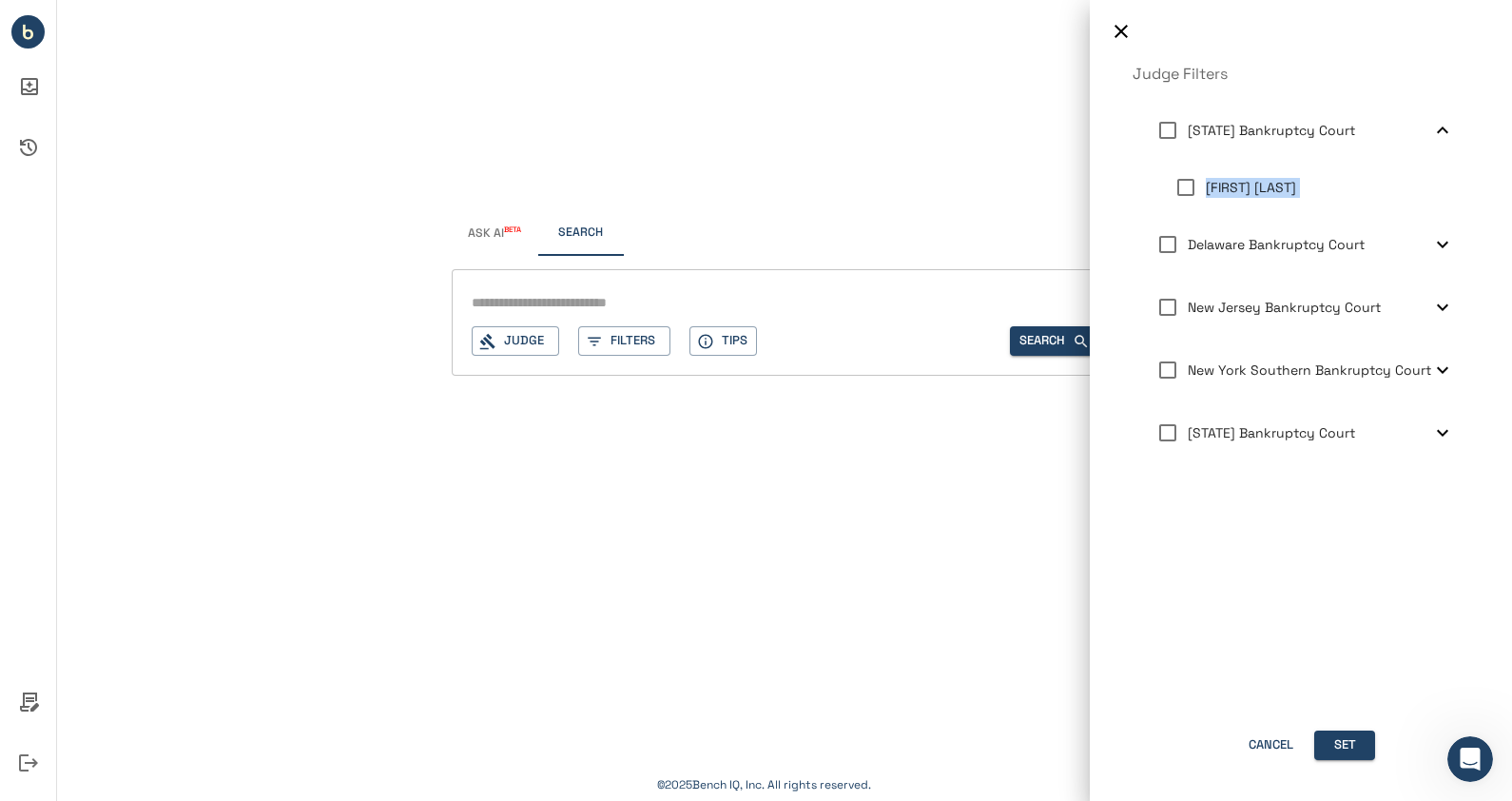 click 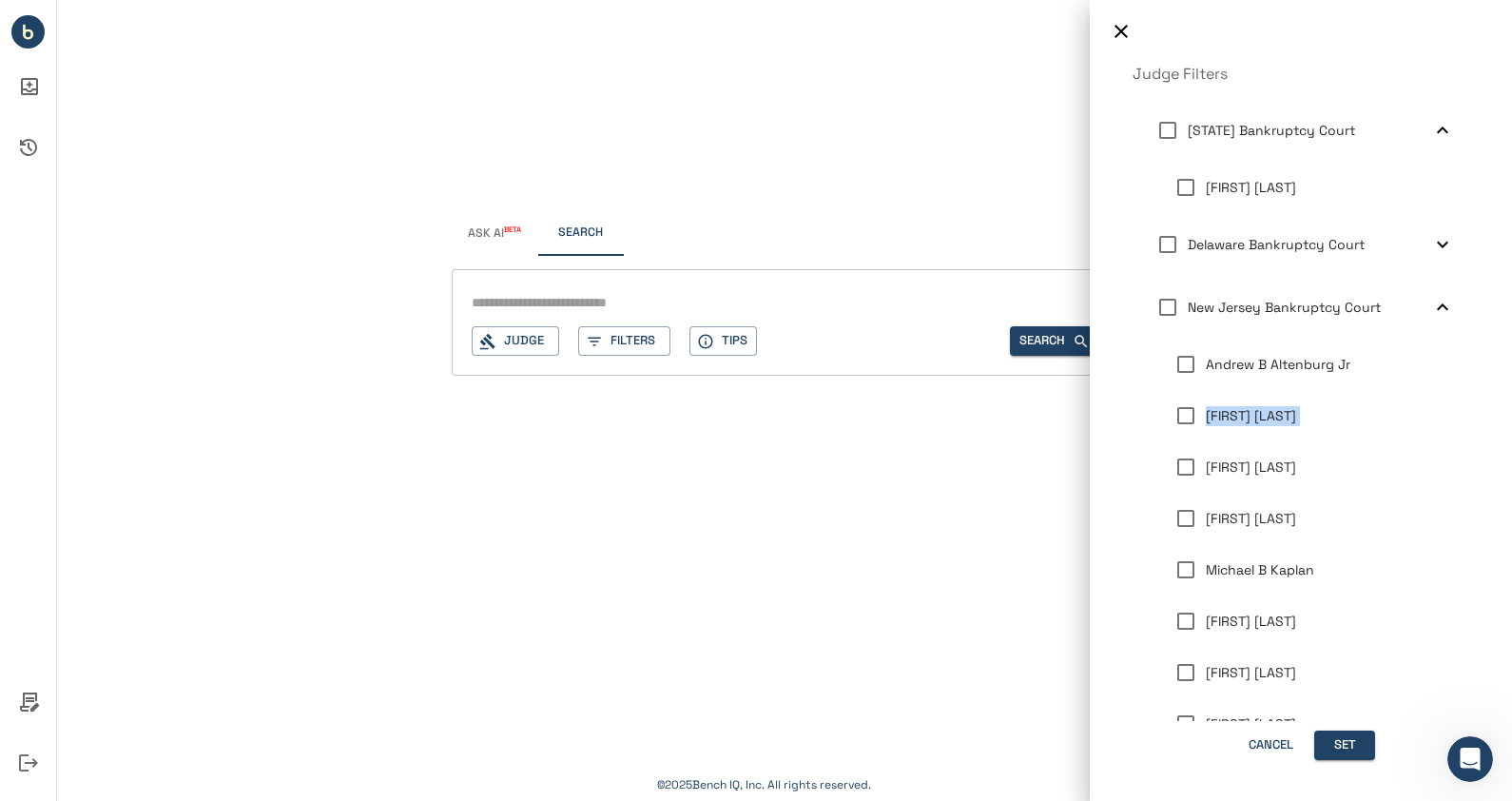 drag, startPoint x: 1367, startPoint y: 357, endPoint x: 1111, endPoint y: 485, distance: 286.2167 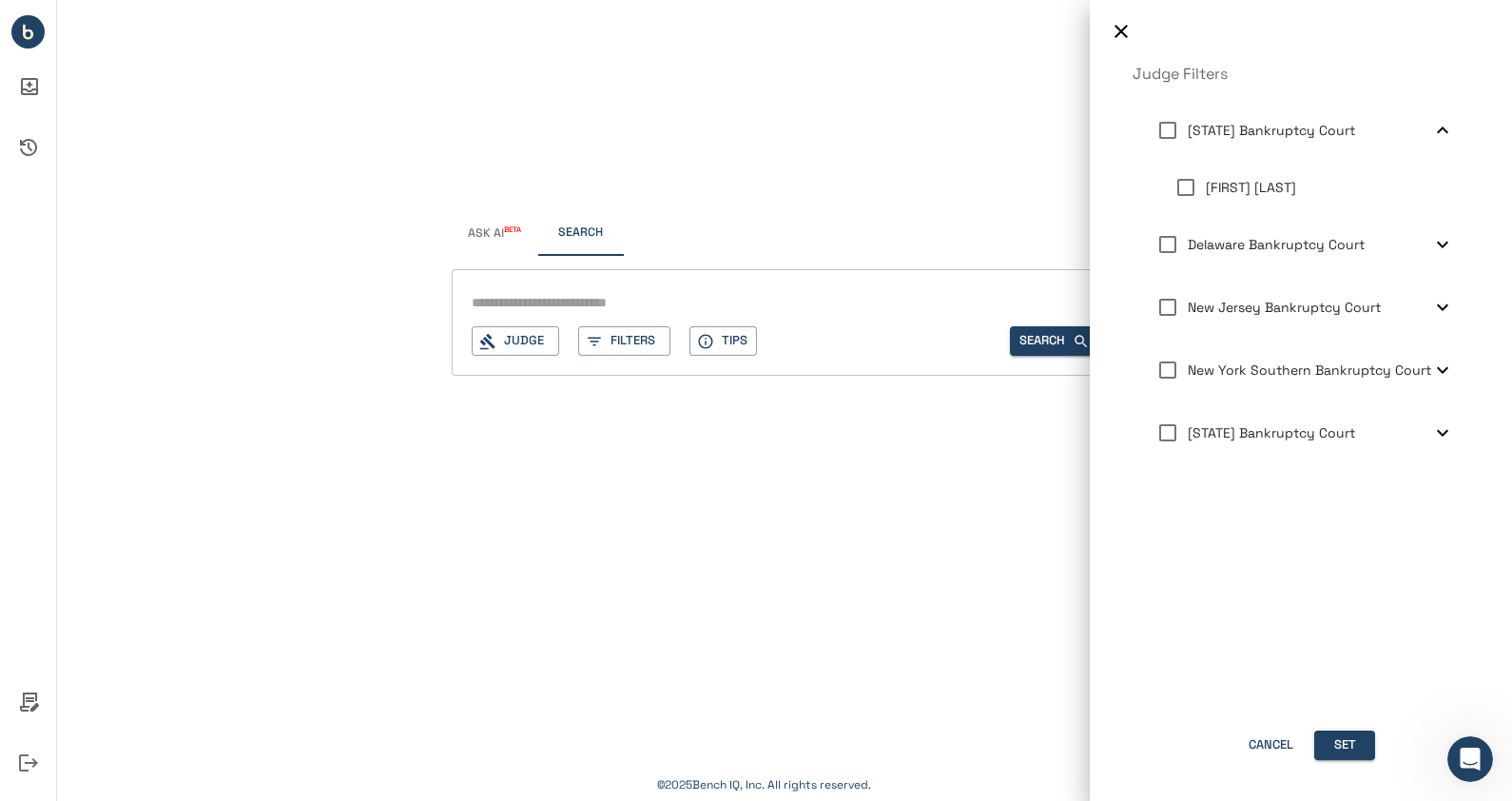 click on "New Jersey Bankruptcy Court" at bounding box center [1284, 307] 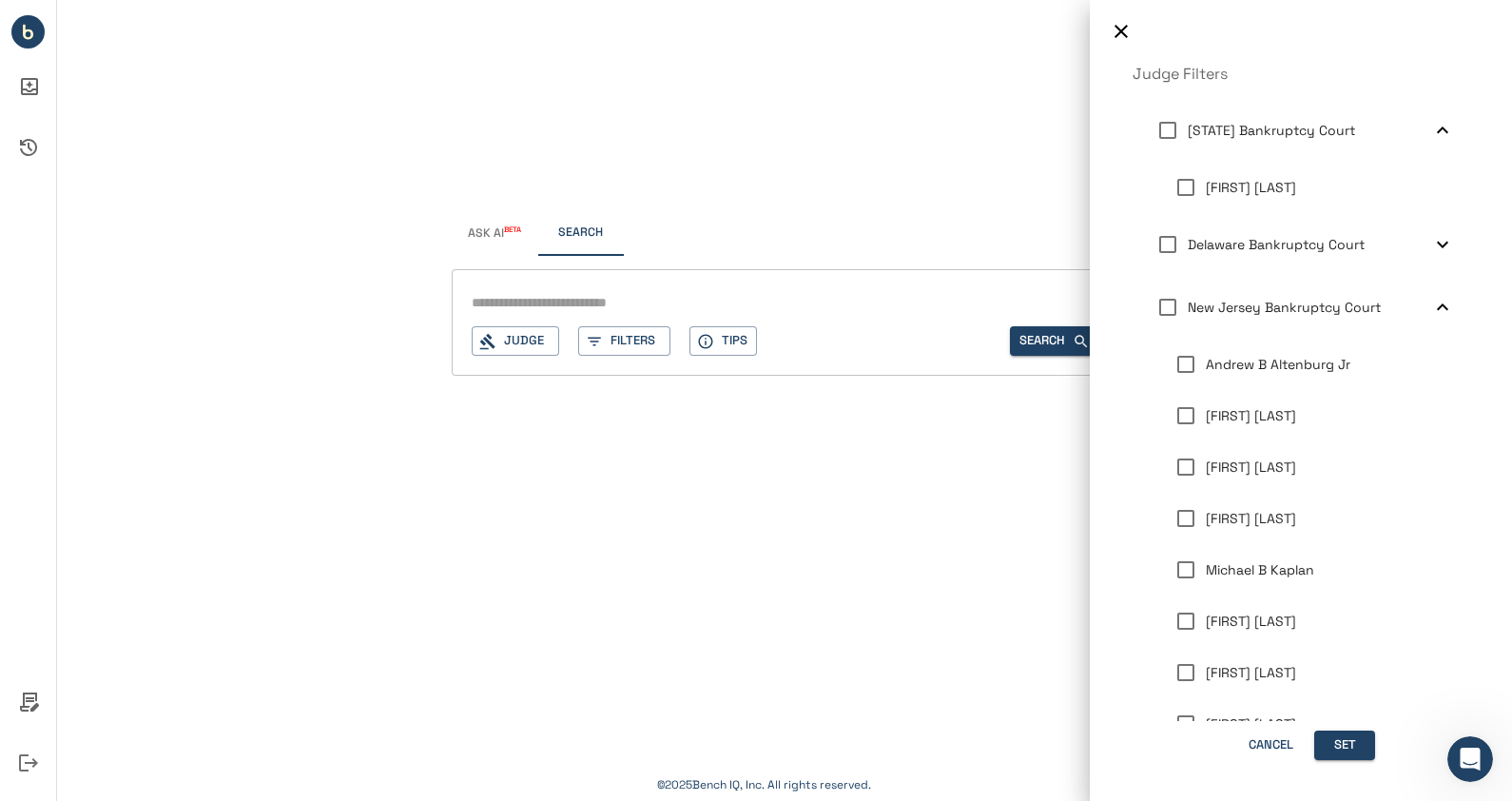 click on "Andrew B Altenburg Jr" at bounding box center [1258, 364] 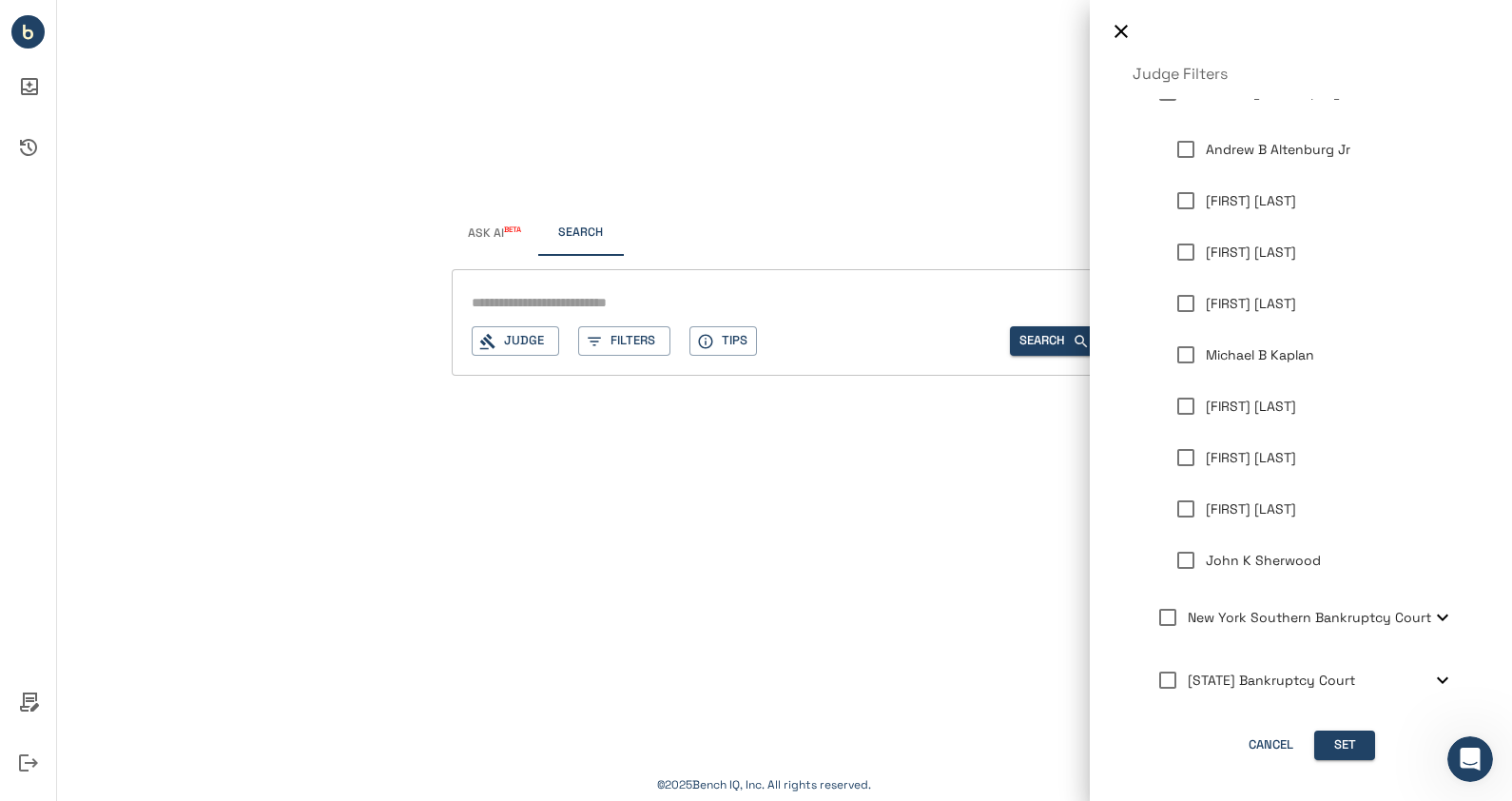 scroll, scrollTop: 232, scrollLeft: 0, axis: vertical 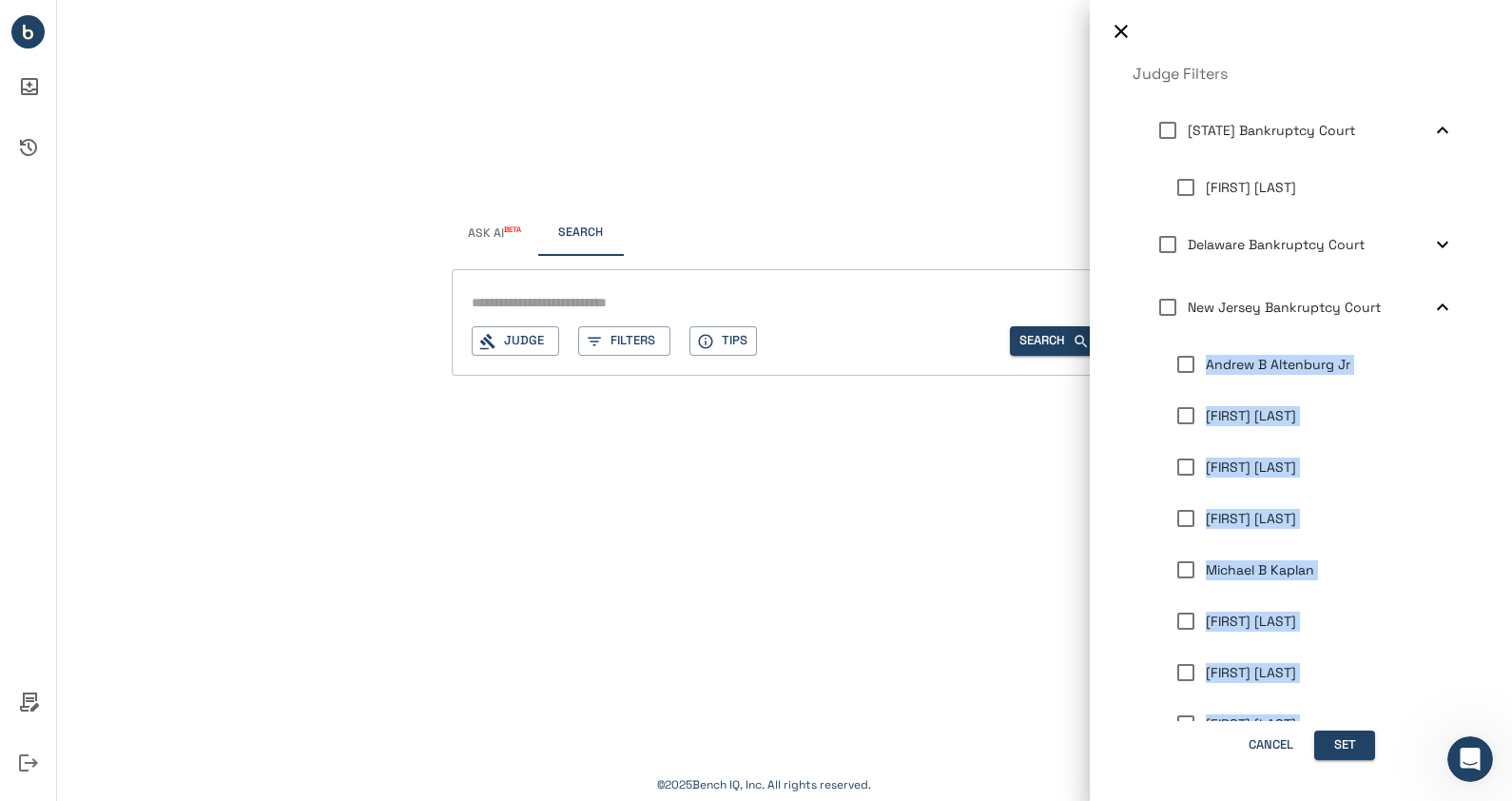 click on "[FIRST] [LAST] [FIRST] [LAST] [FIRST] [LAST] [FIRST] [LAST] [FIRST] [LAST] [FIRST] [LAST] [FIRST] [LAST] [FIRST] [LAST]" at bounding box center (1315, 570) 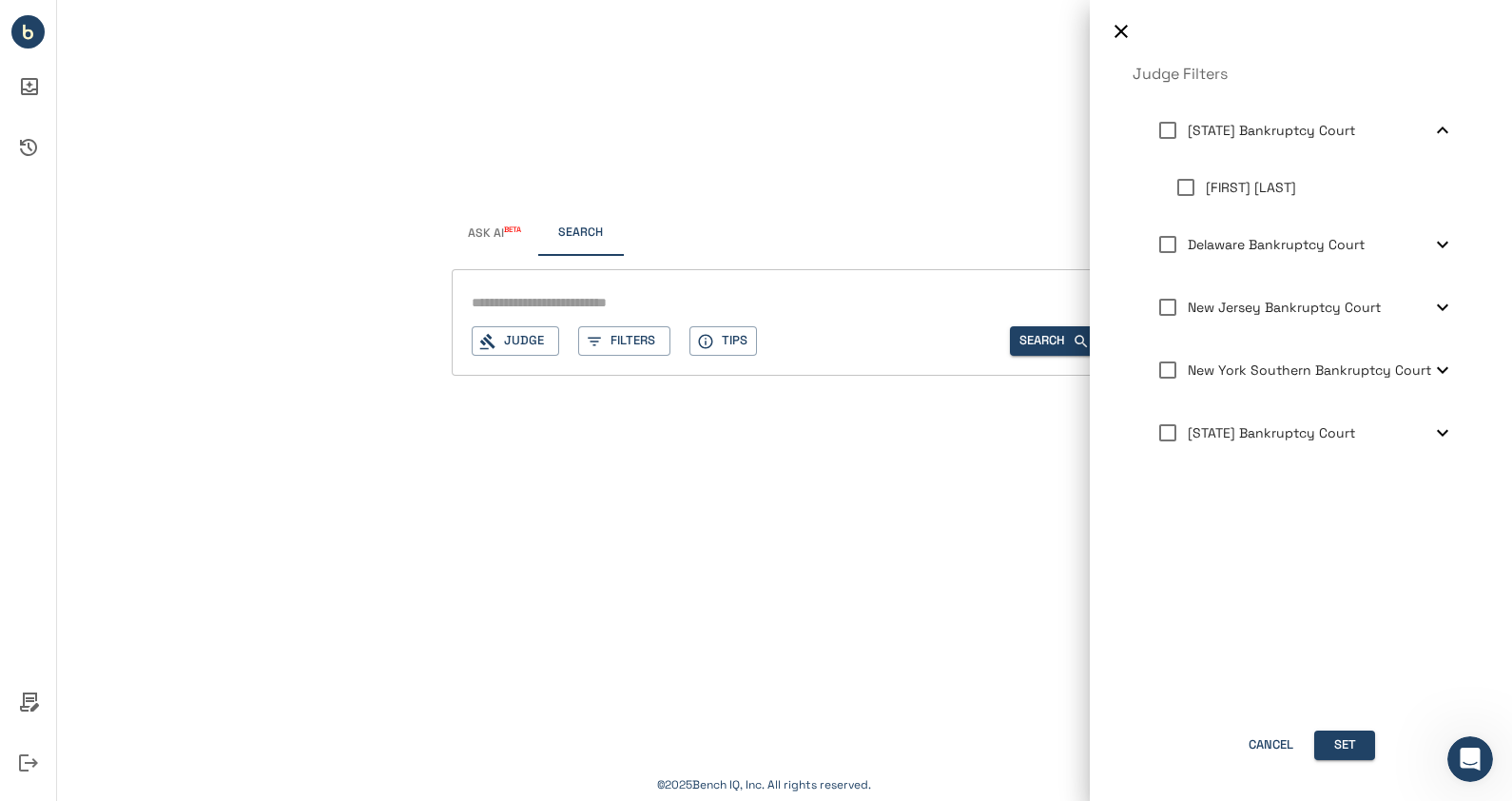 click on "New York Southern Bankruptcy Court" at bounding box center [1309, 370] 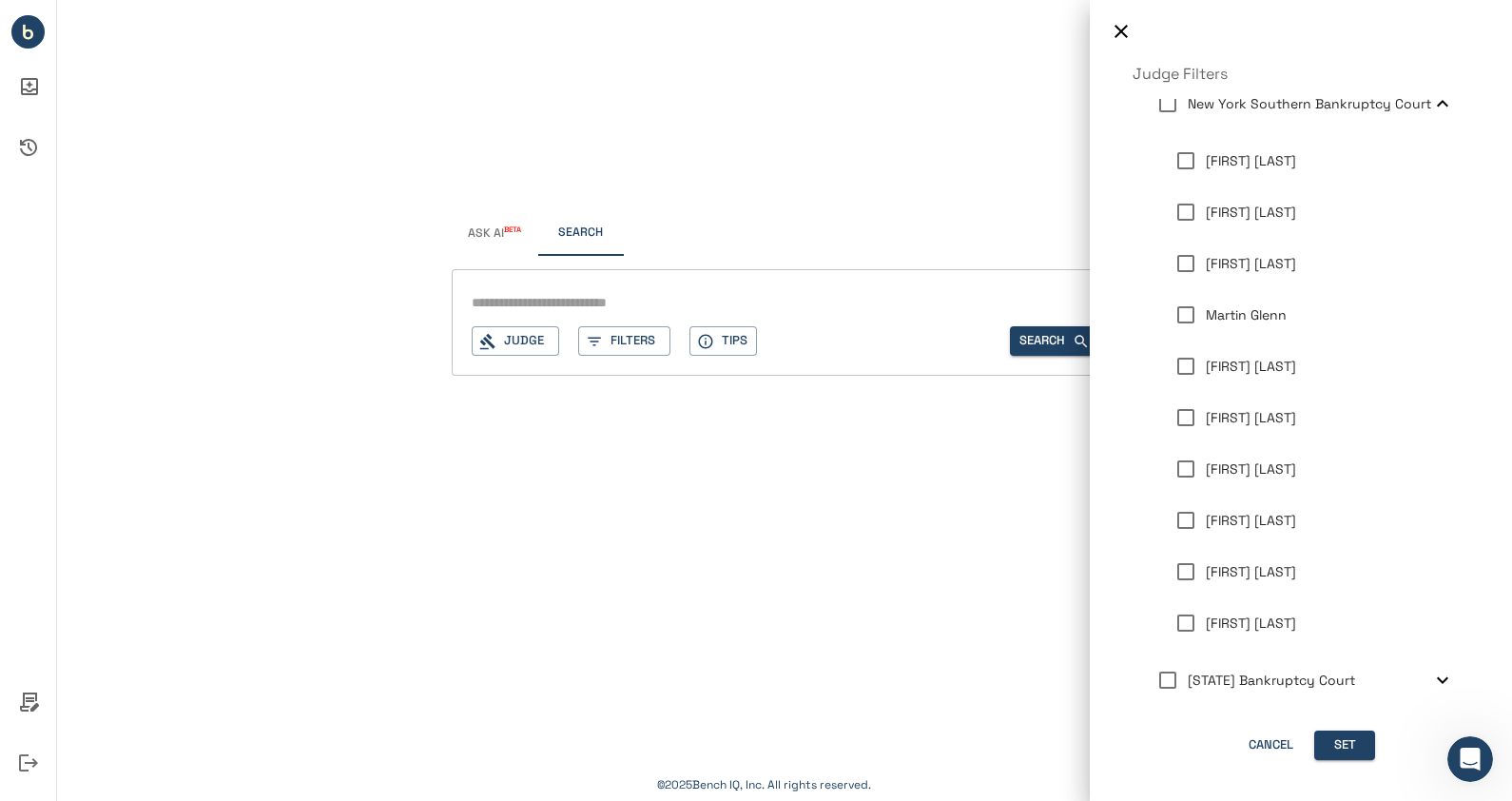 scroll, scrollTop: 283, scrollLeft: 0, axis: vertical 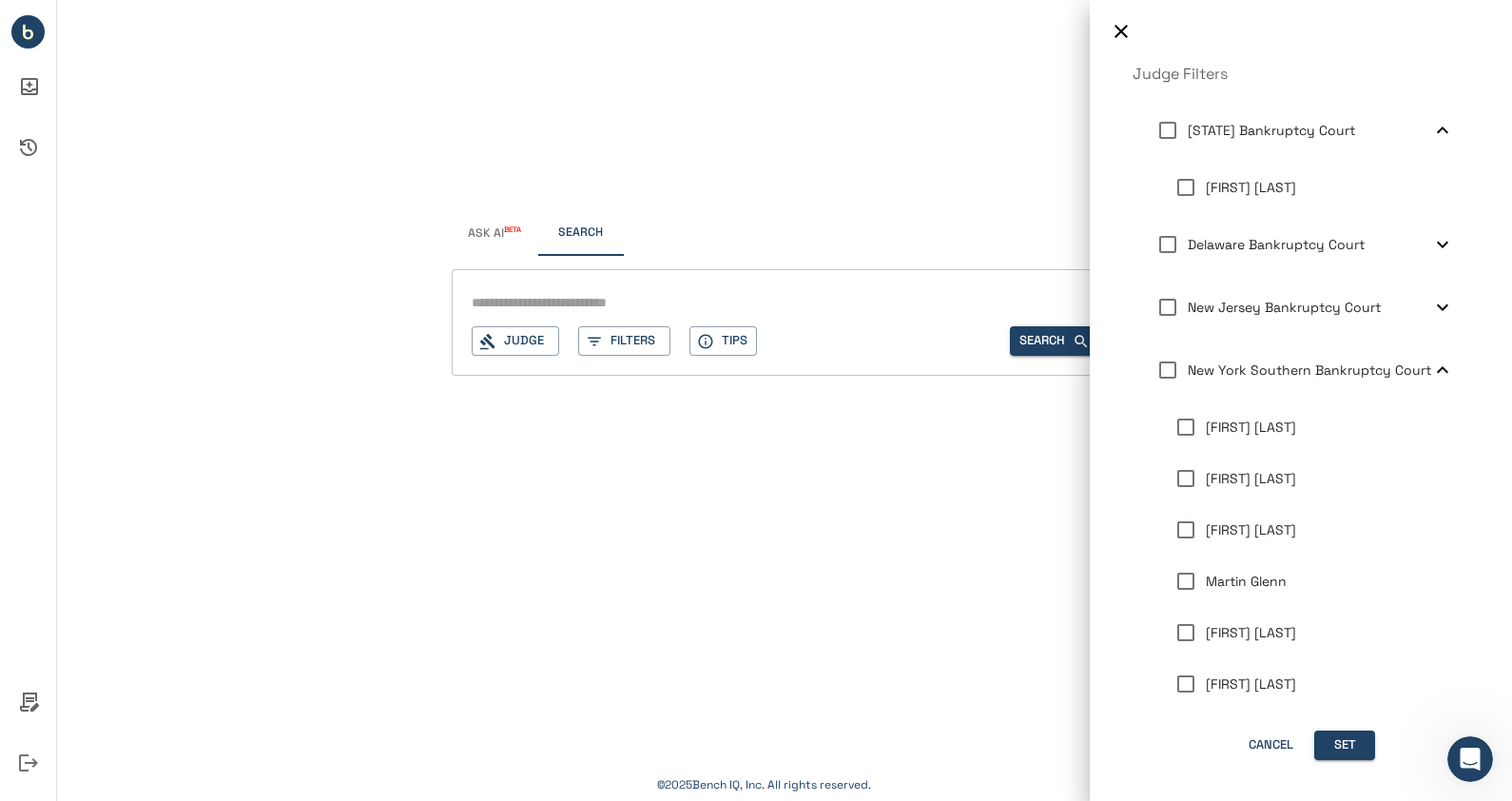 click on "[FIRST] [LAST] [FIRST] [LAST] [FIRST] [LAST] [FIRST] [LAST] [FIRST] [LAST] [FIRST] [LAST] [FIRST] [LAST] [FIRST] [LAST]" at bounding box center [1315, 658] 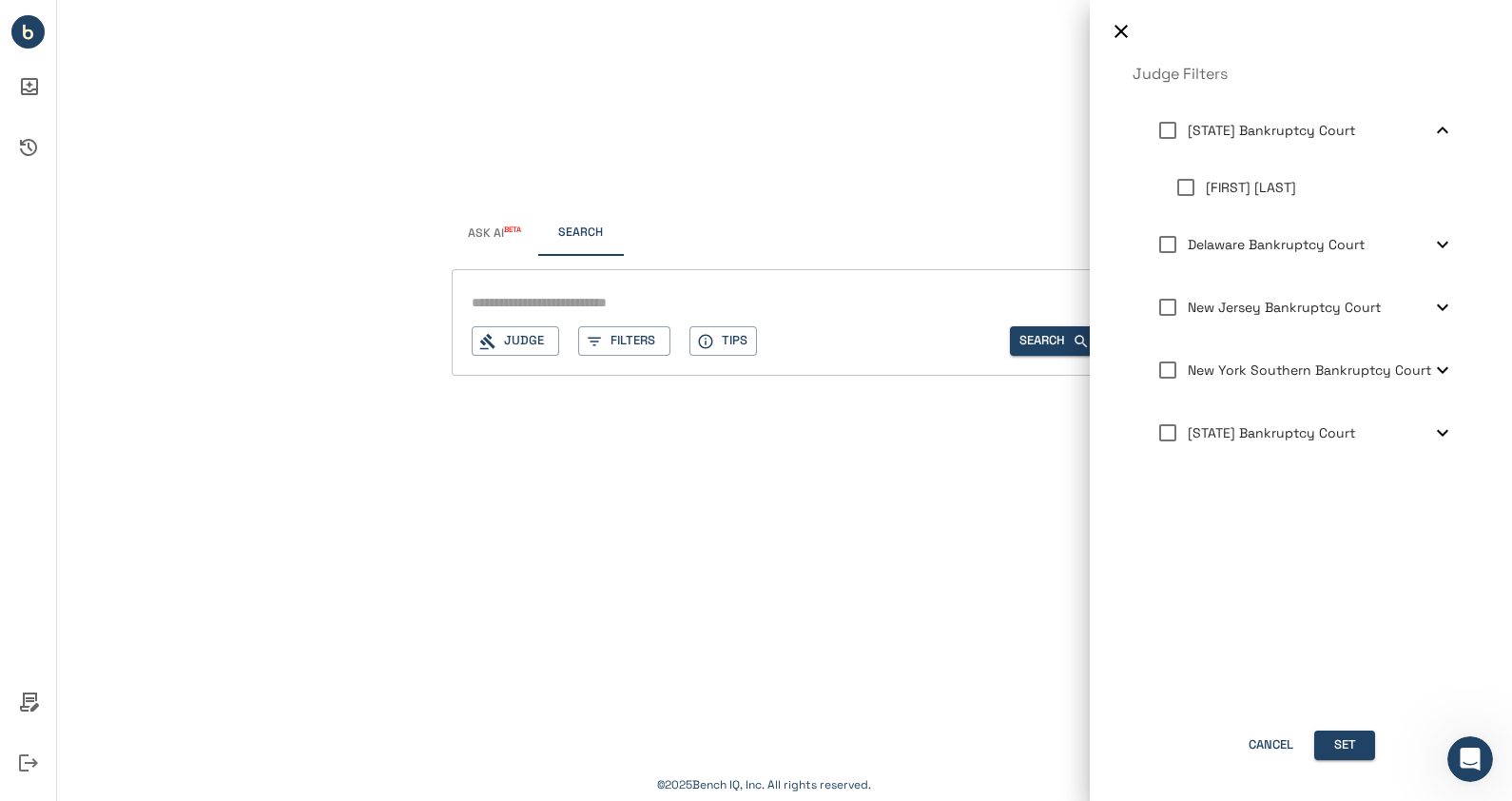 click on "[STATE] Bankruptcy Court" at bounding box center [1271, 433] 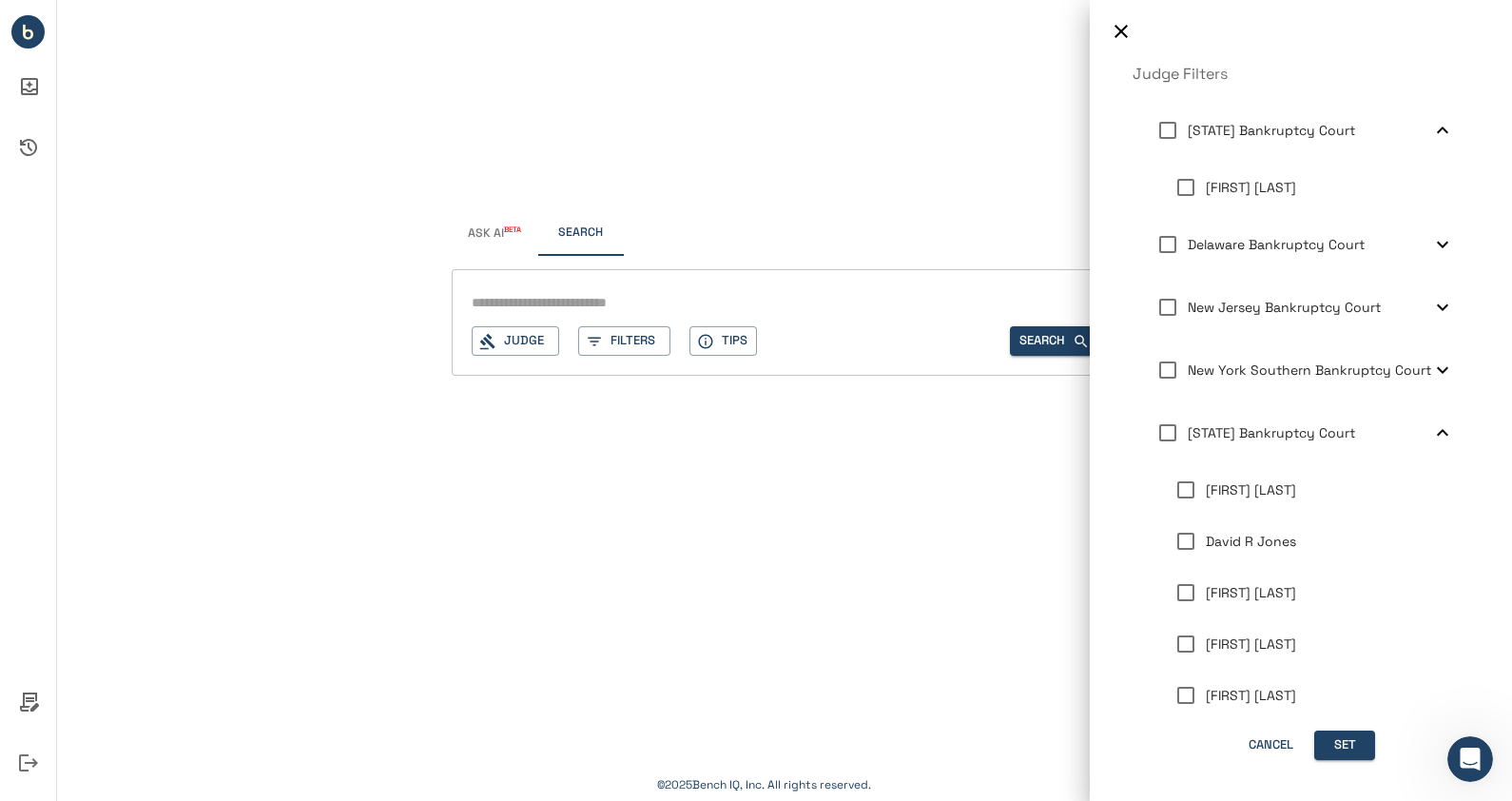 scroll, scrollTop: 78, scrollLeft: 0, axis: vertical 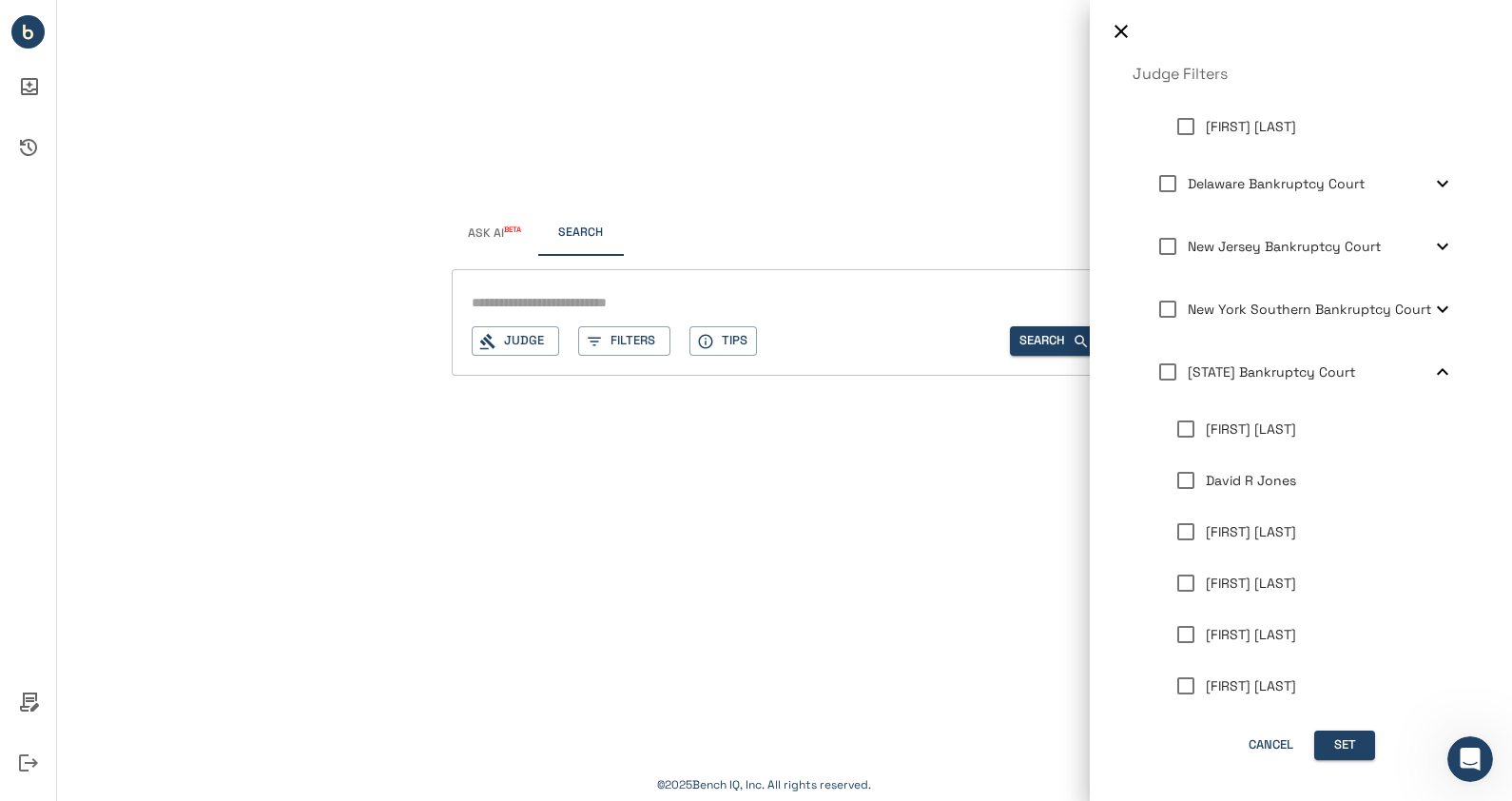 drag, startPoint x: 1358, startPoint y: 659, endPoint x: 1138, endPoint y: 400, distance: 339.82495 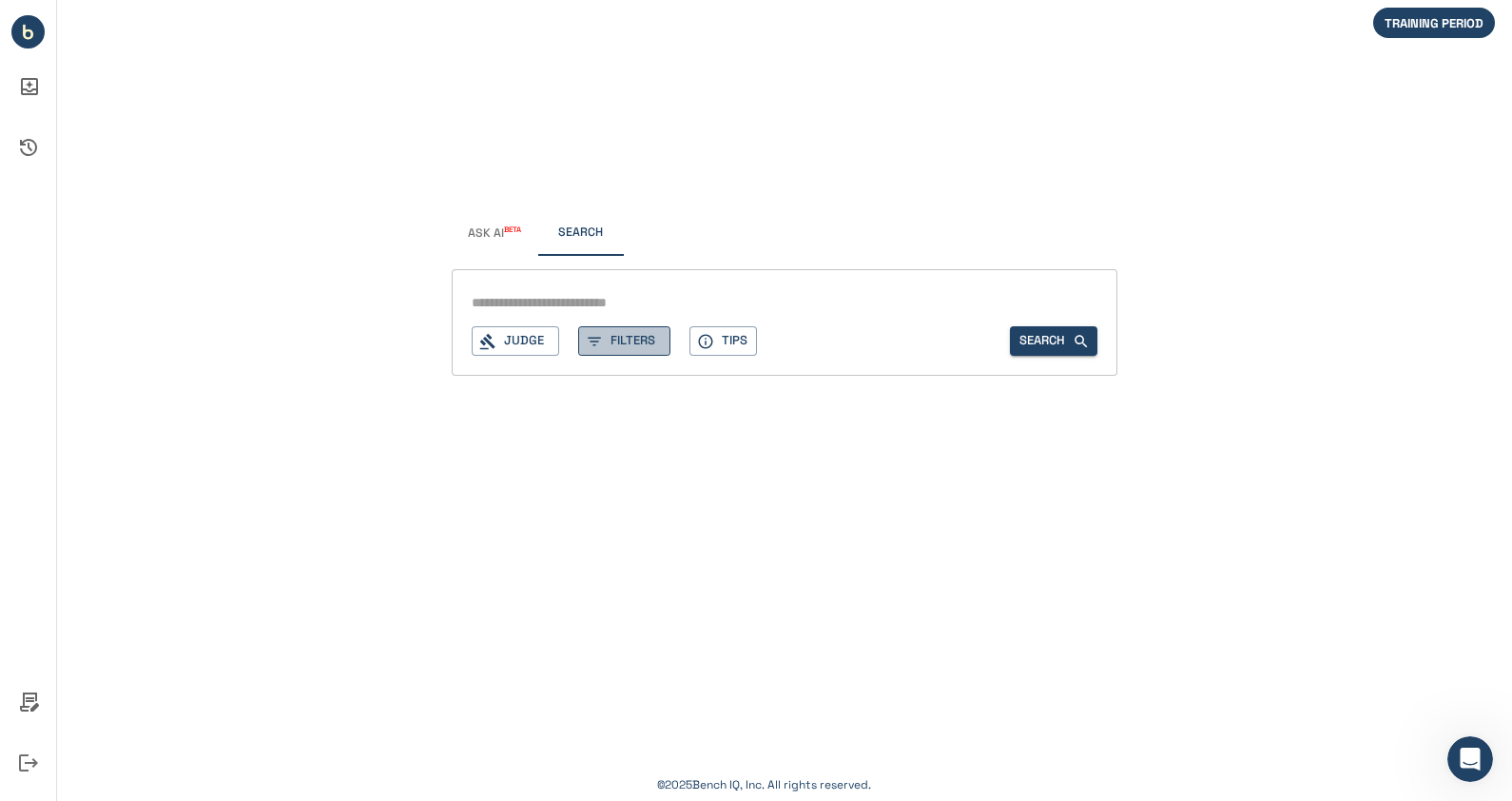 click on "Filters" at bounding box center [624, 341] 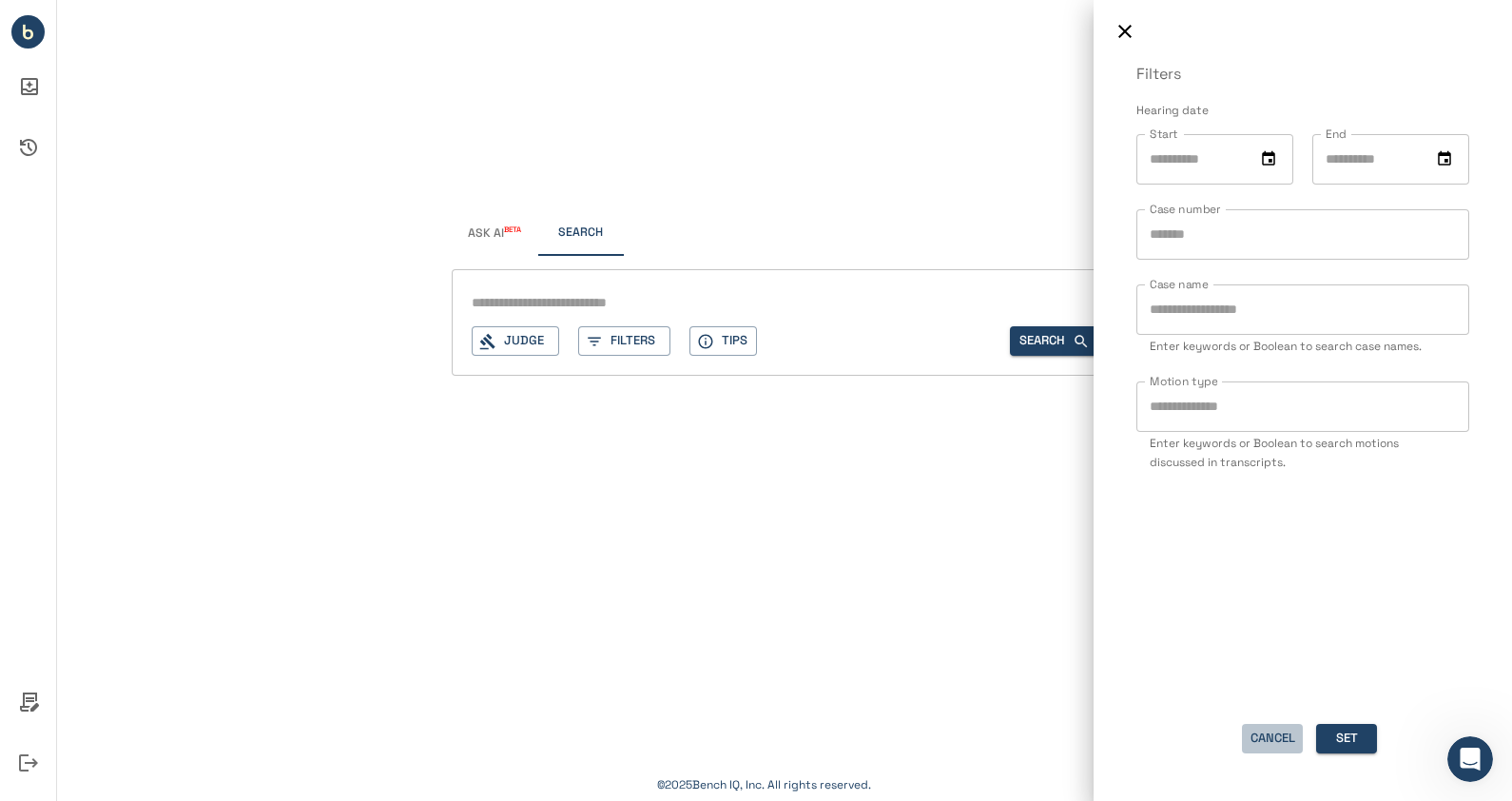 click on "Cancel" at bounding box center (1272, 738) 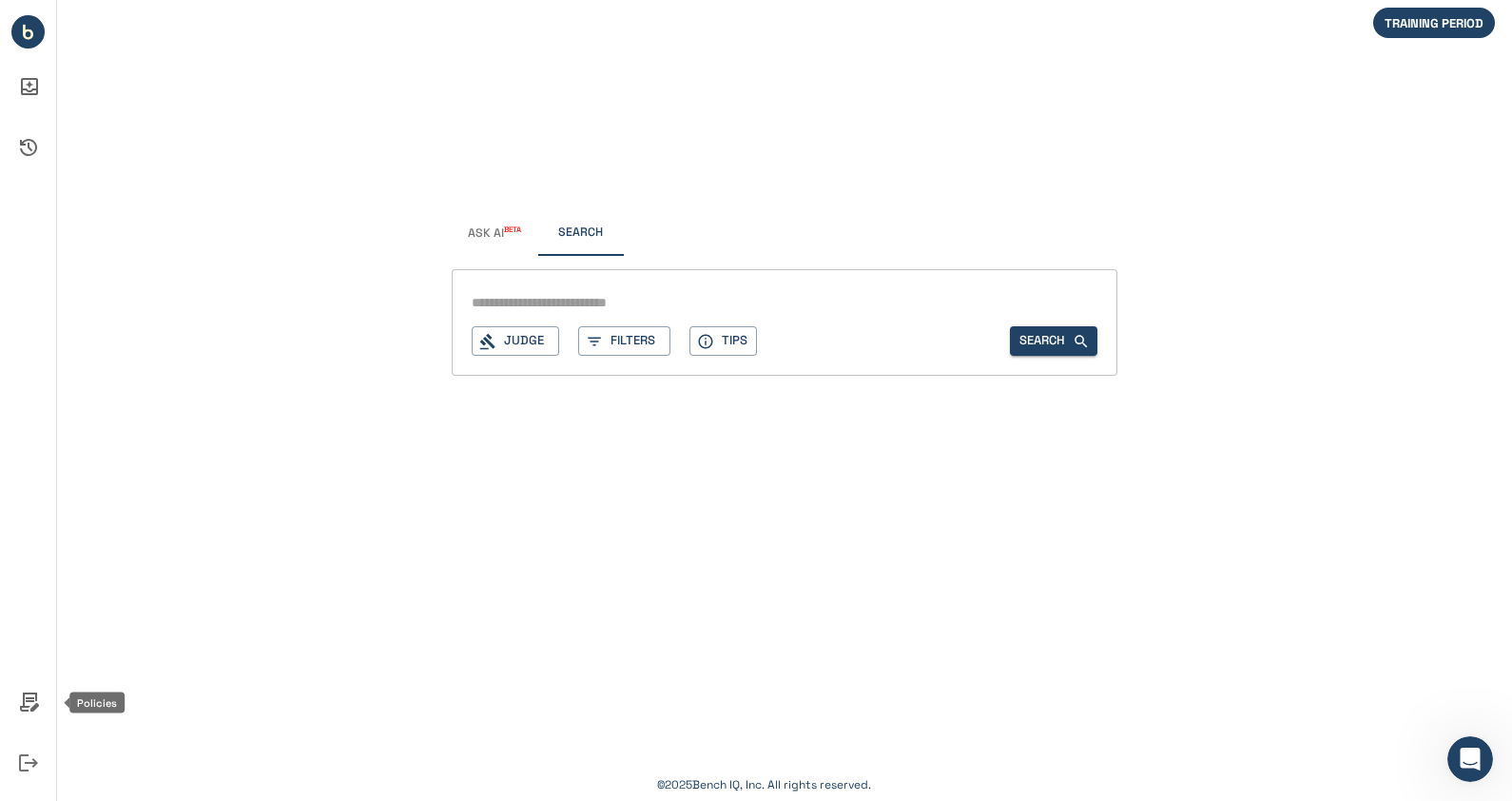 click 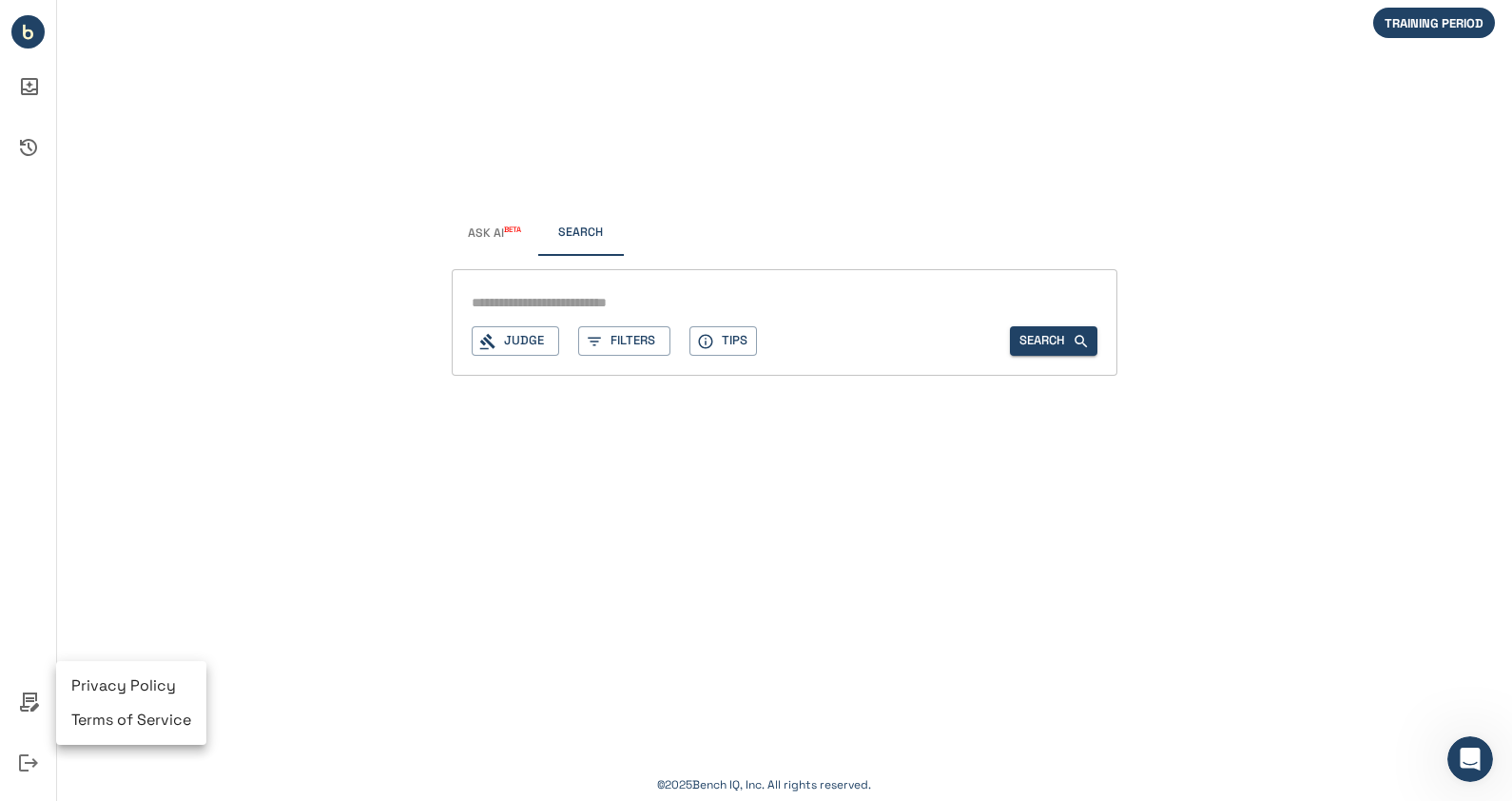 click at bounding box center [756, 400] 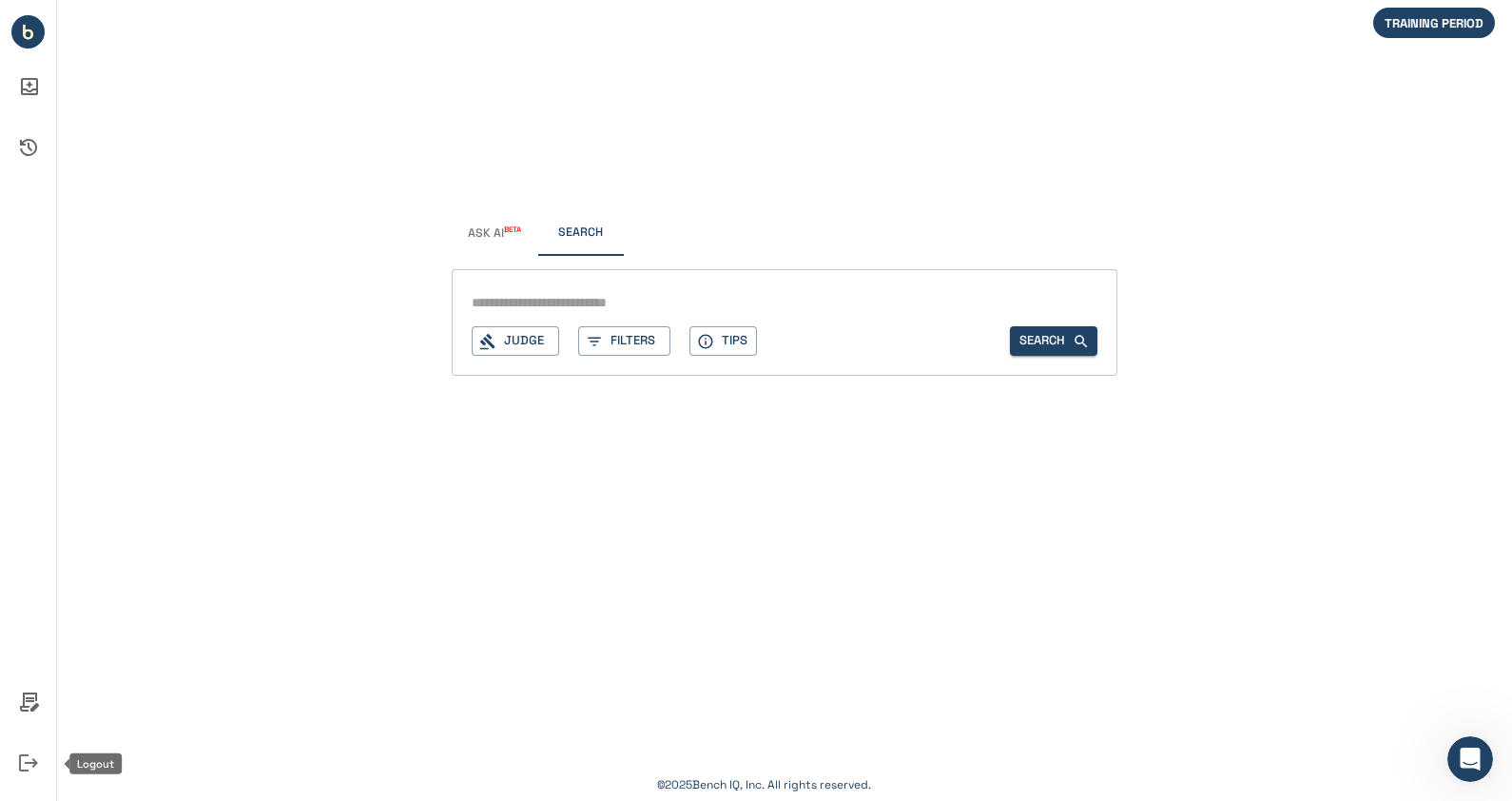 click 